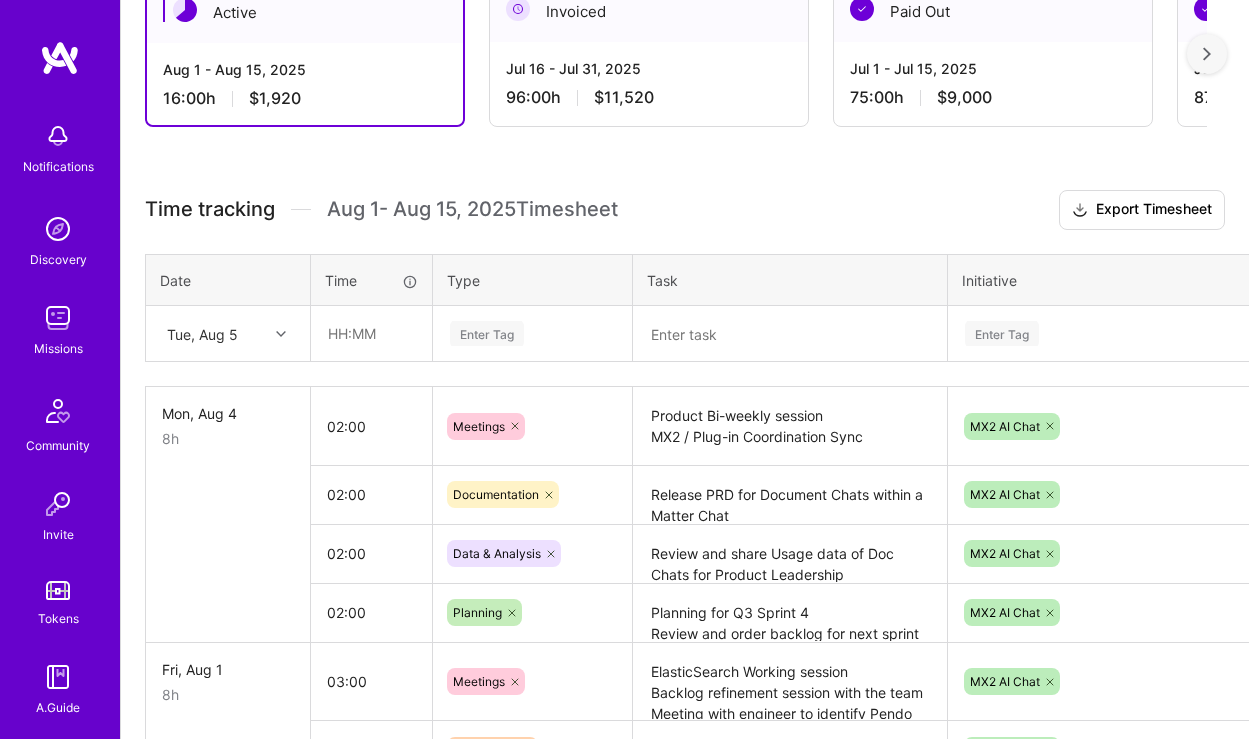 scroll, scrollTop: 404, scrollLeft: 0, axis: vertical 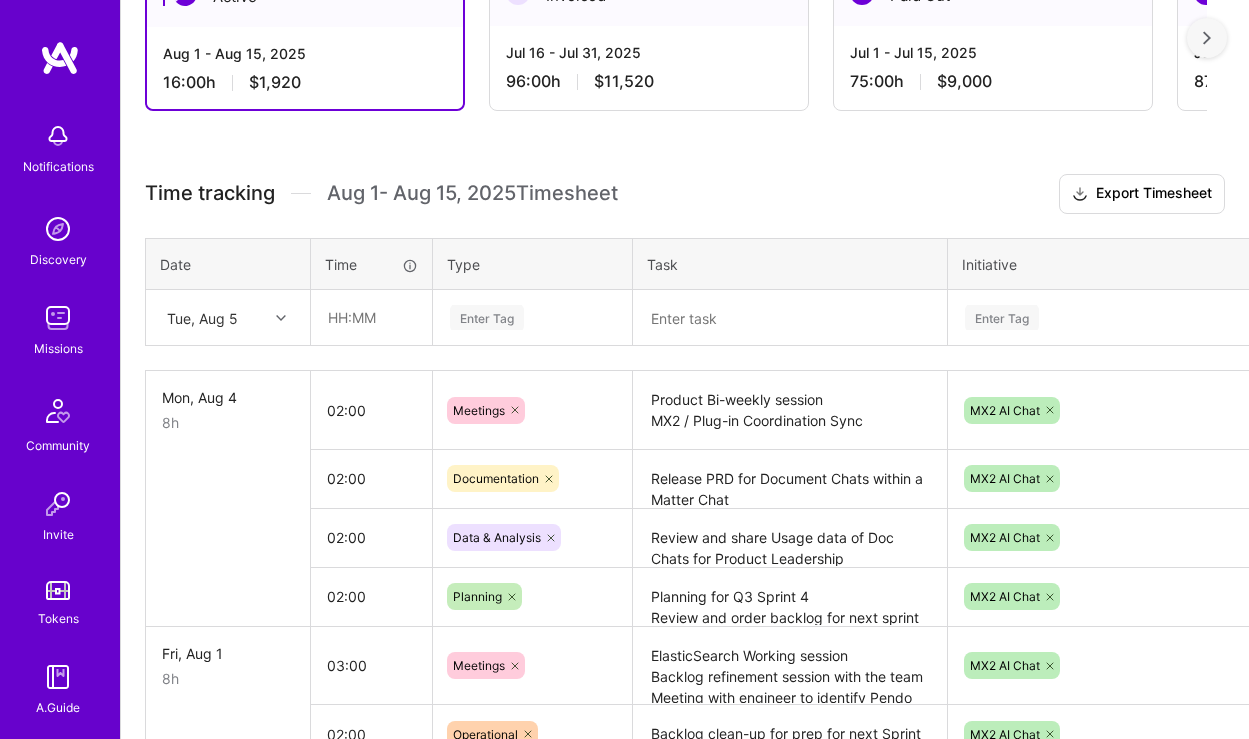 click at bounding box center [283, 318] 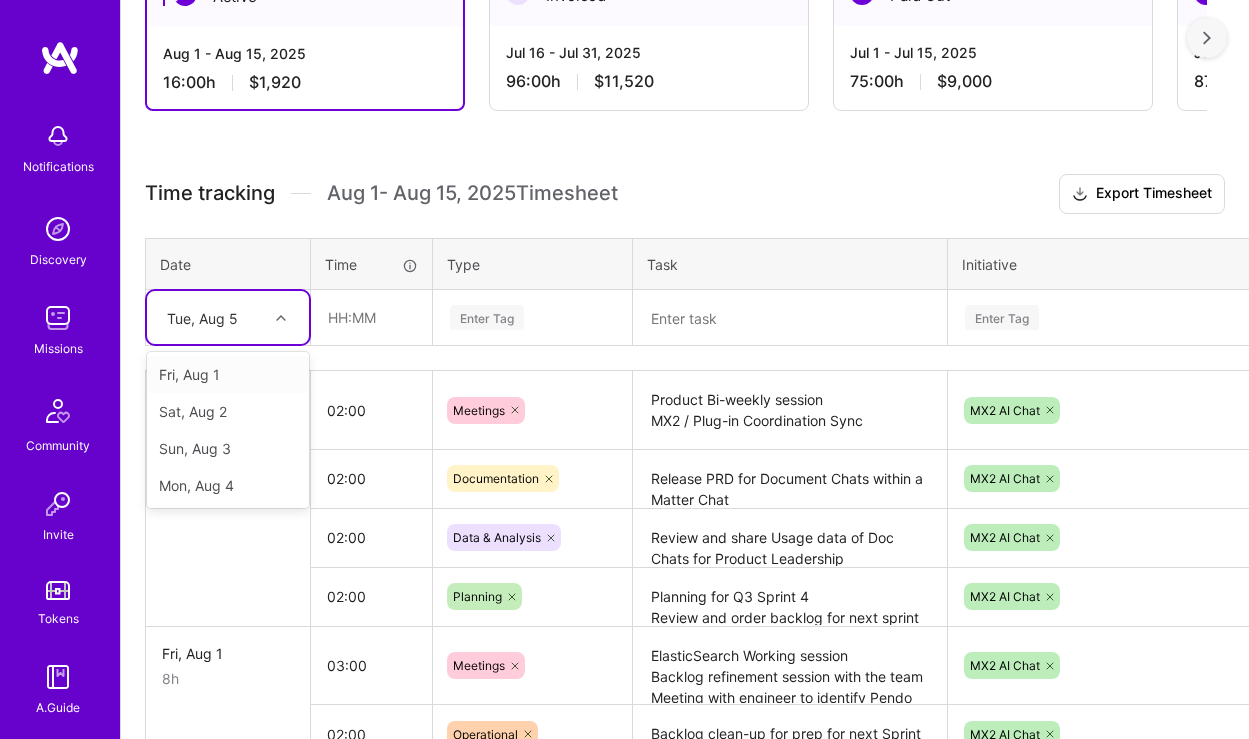 click at bounding box center (283, 318) 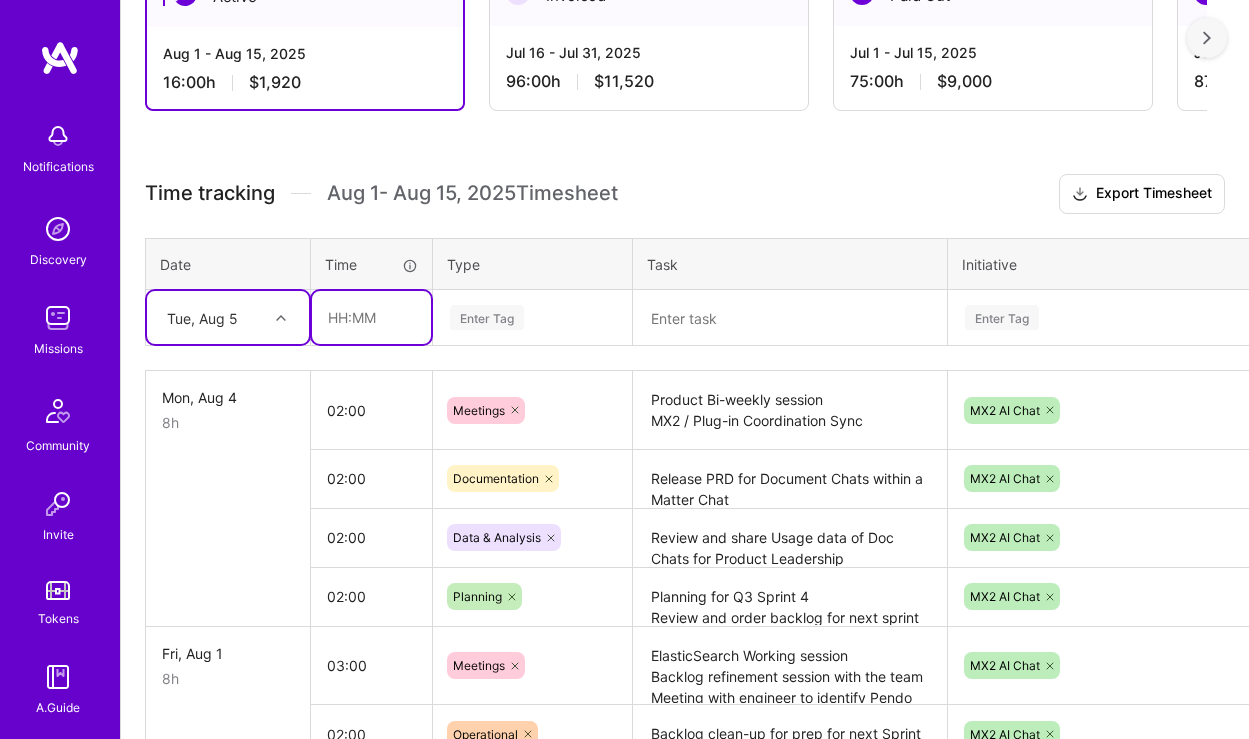 click at bounding box center (371, 317) 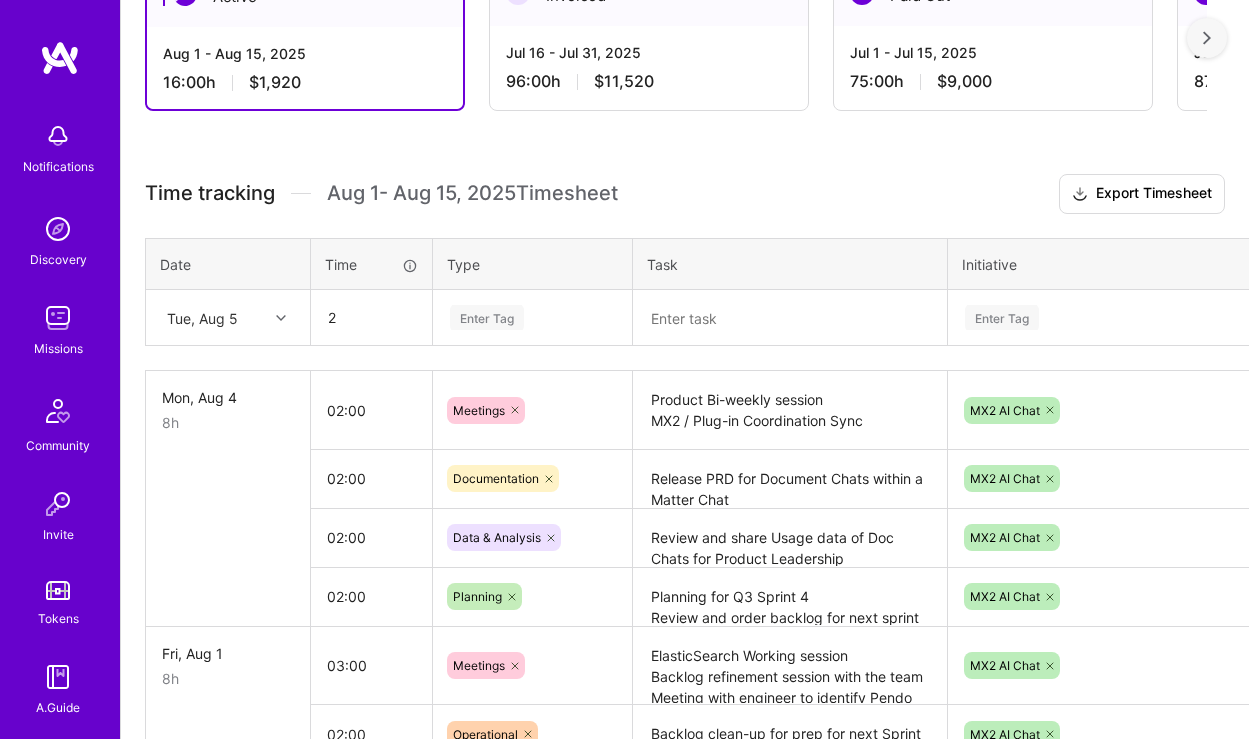 type on "02:00" 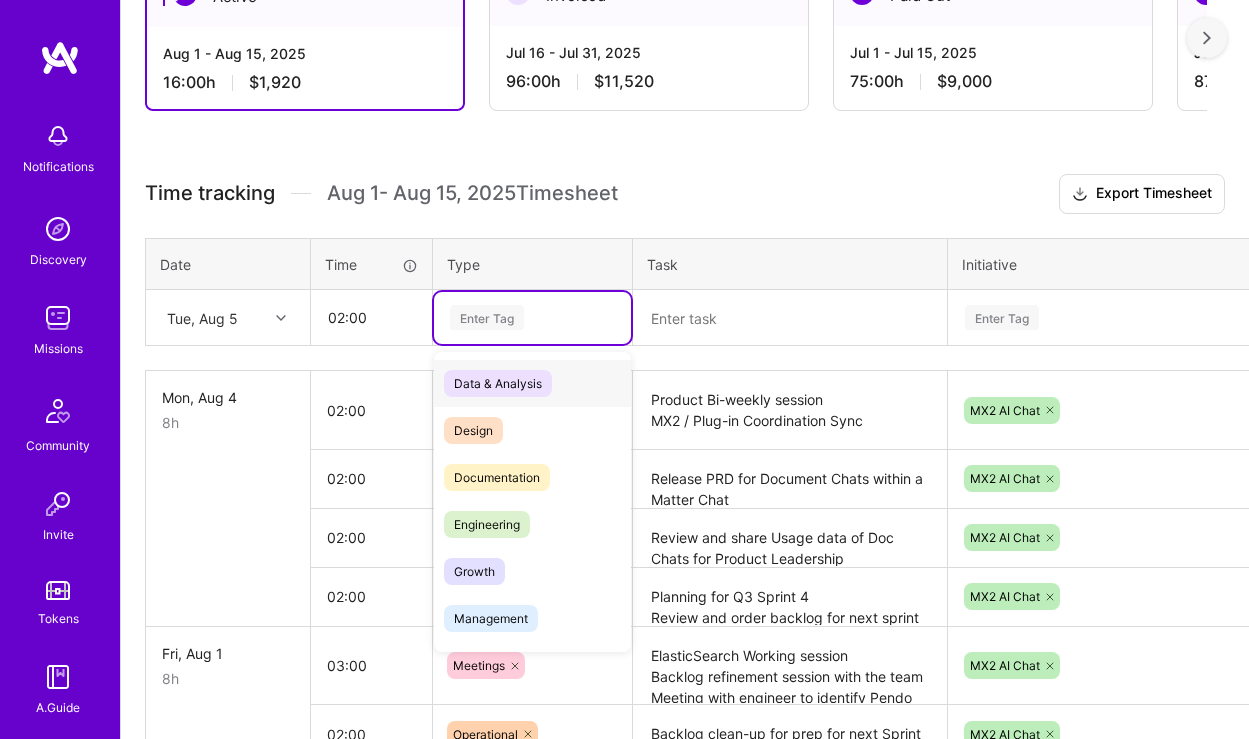 click on "Enter Tag" at bounding box center (487, 317) 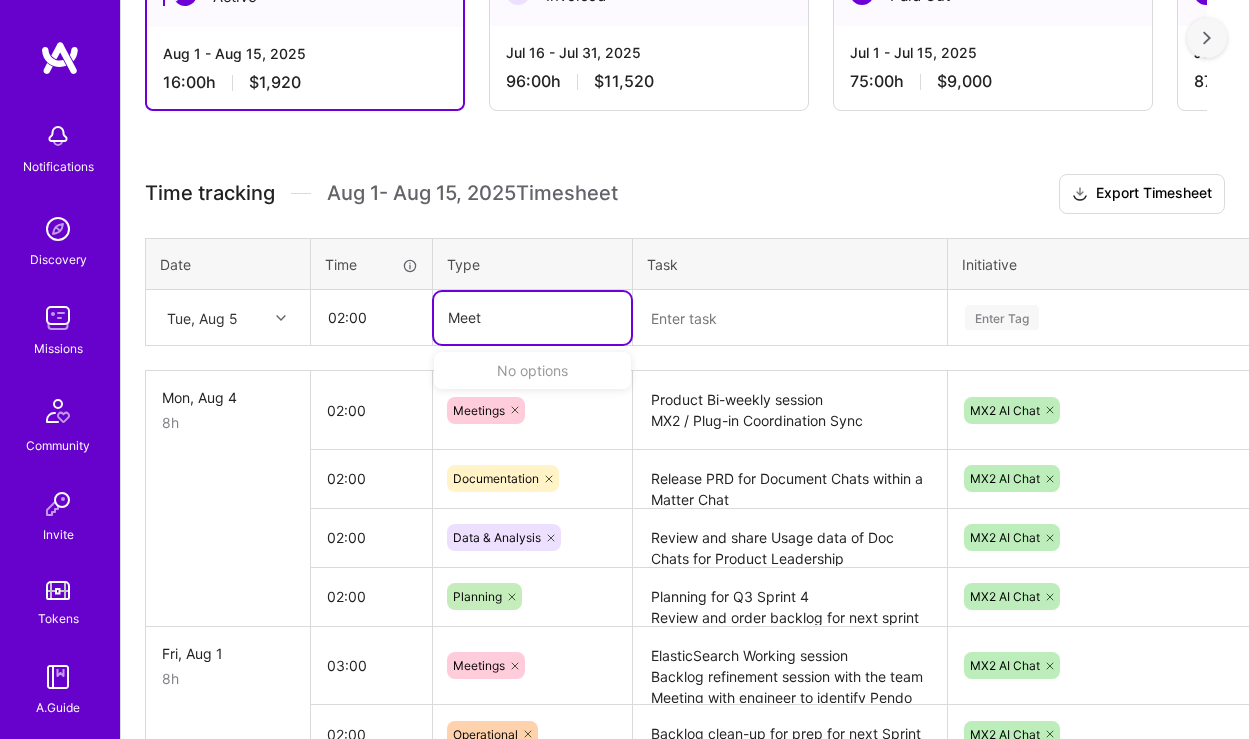 type on "Meeti" 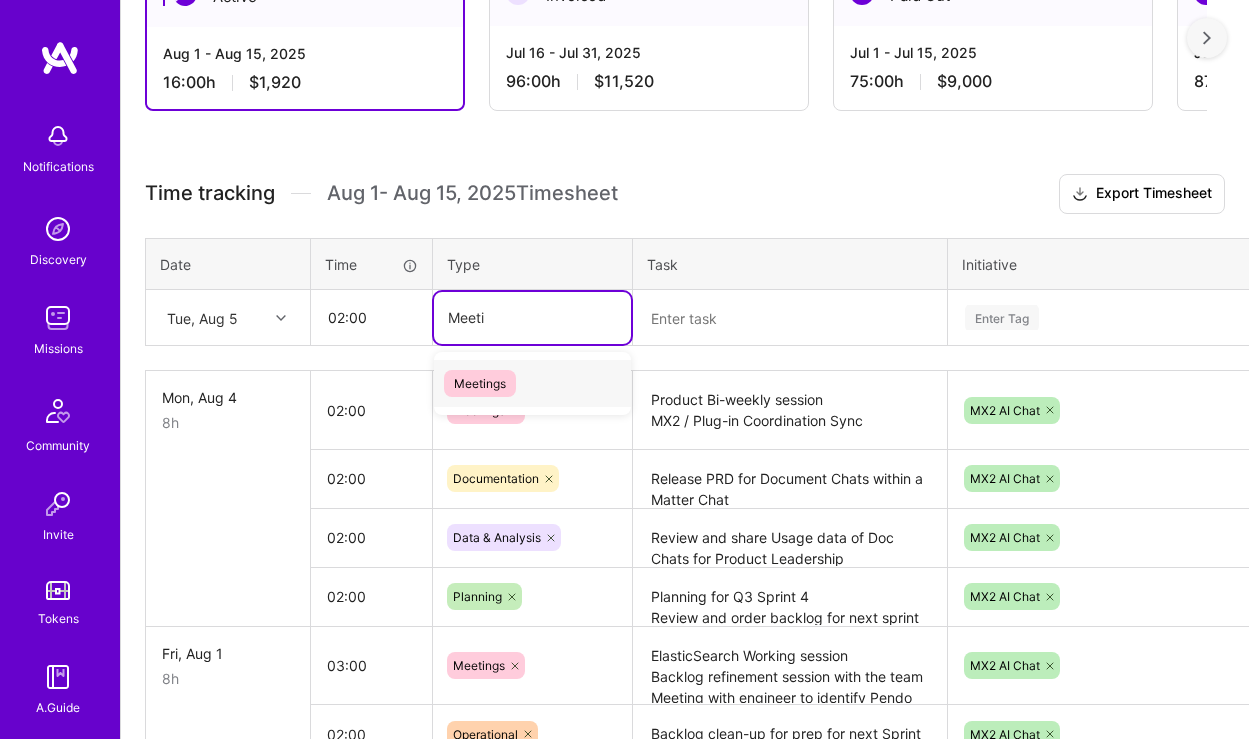 type 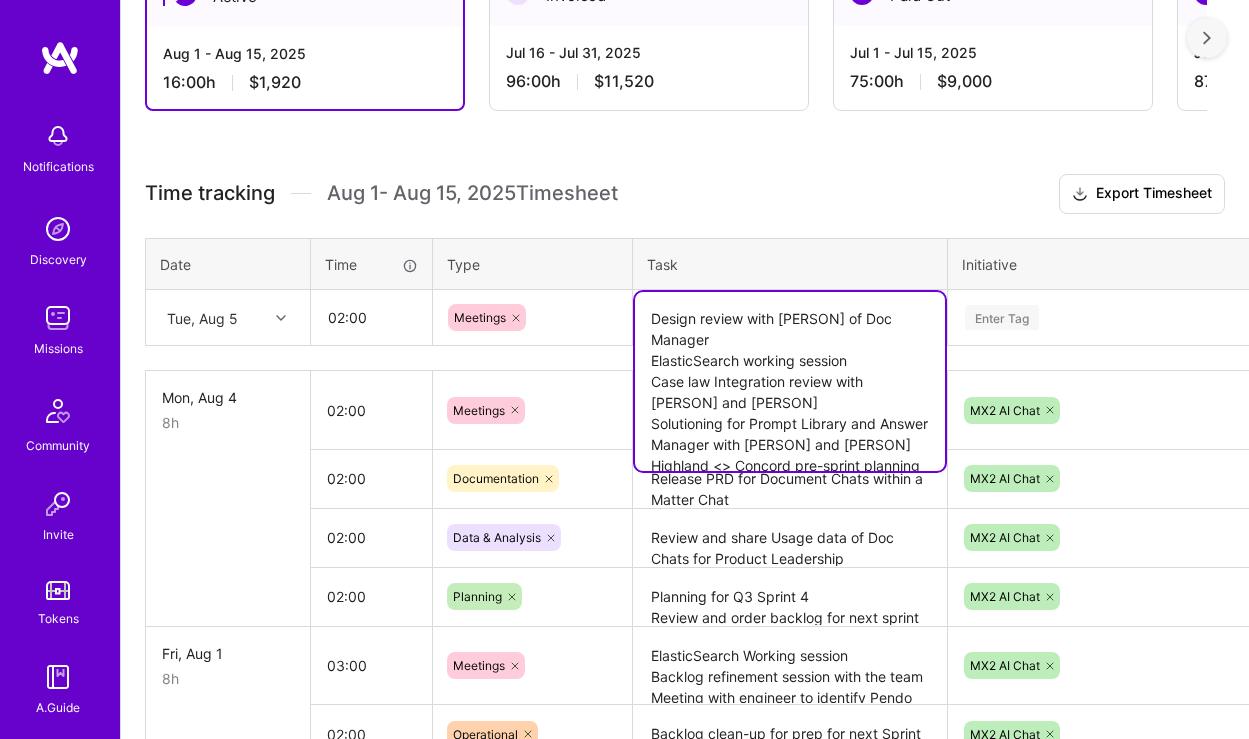type on "Design review with [PERSON] of Doc Manager
ElasticSearch working session
Case law Integration review with [PERSON] and [PERSON]
Solutioning for Prompt Library and Answer Manager with [PERSON] and [PERSON]
Highland <> Concord pre-sprint planning" 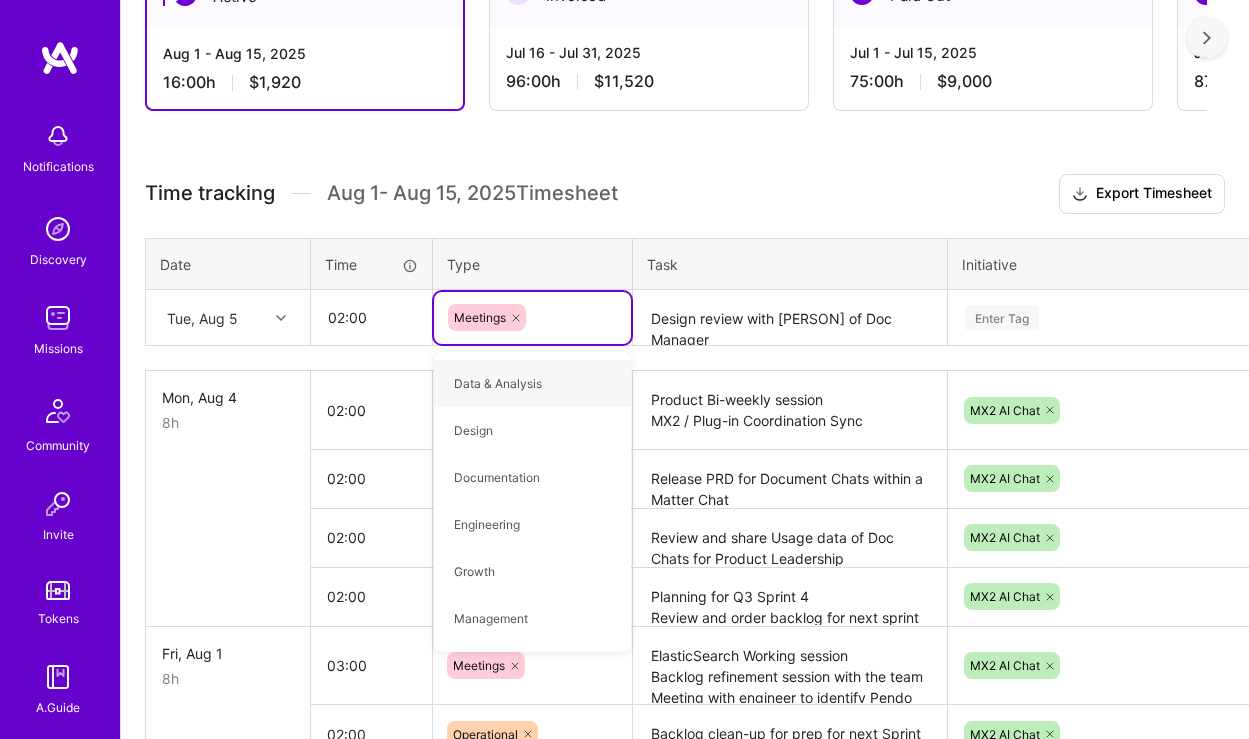 click on "Design review with [PERSON] of Doc Manager
ElasticSearch working session
Case law Integration review with [PERSON] and [PERSON]
Solutioning for Prompt Library and Answer Manager with [PERSON] and [PERSON]
Highland <> Concord pre-sprint planning" at bounding box center (790, 318) 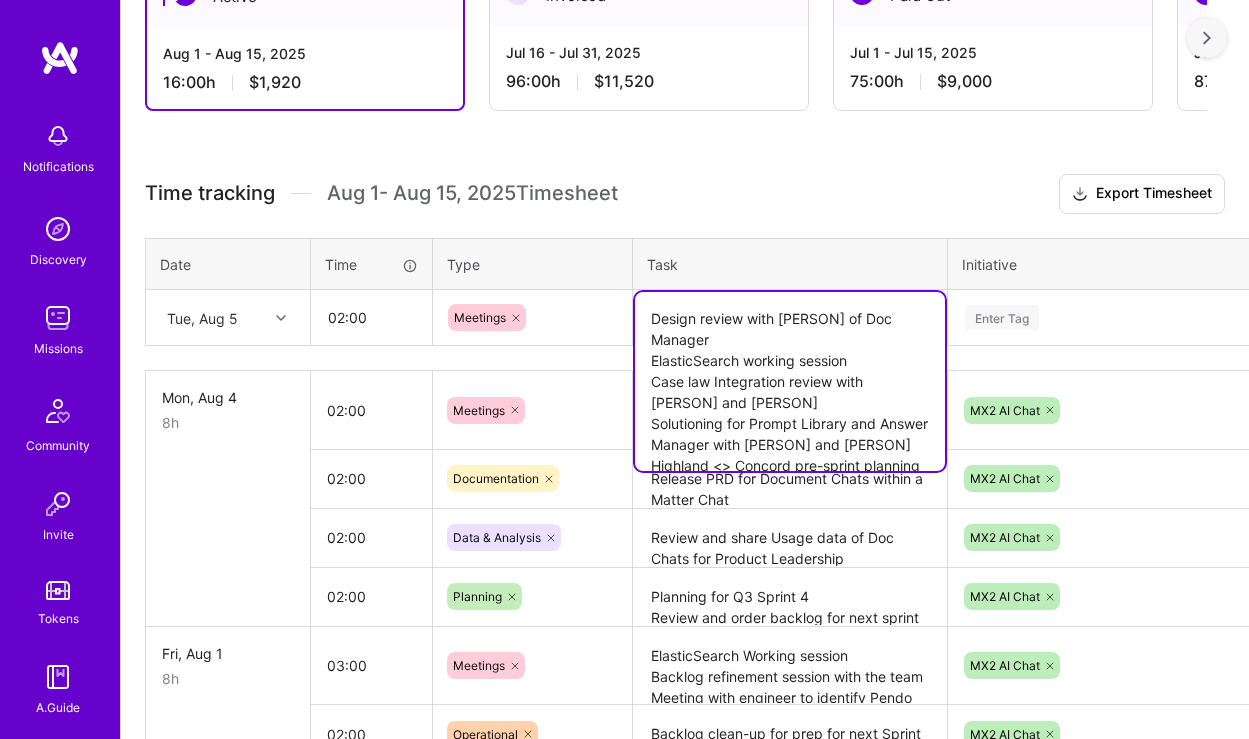 click on "Enter Tag" at bounding box center (1002, 317) 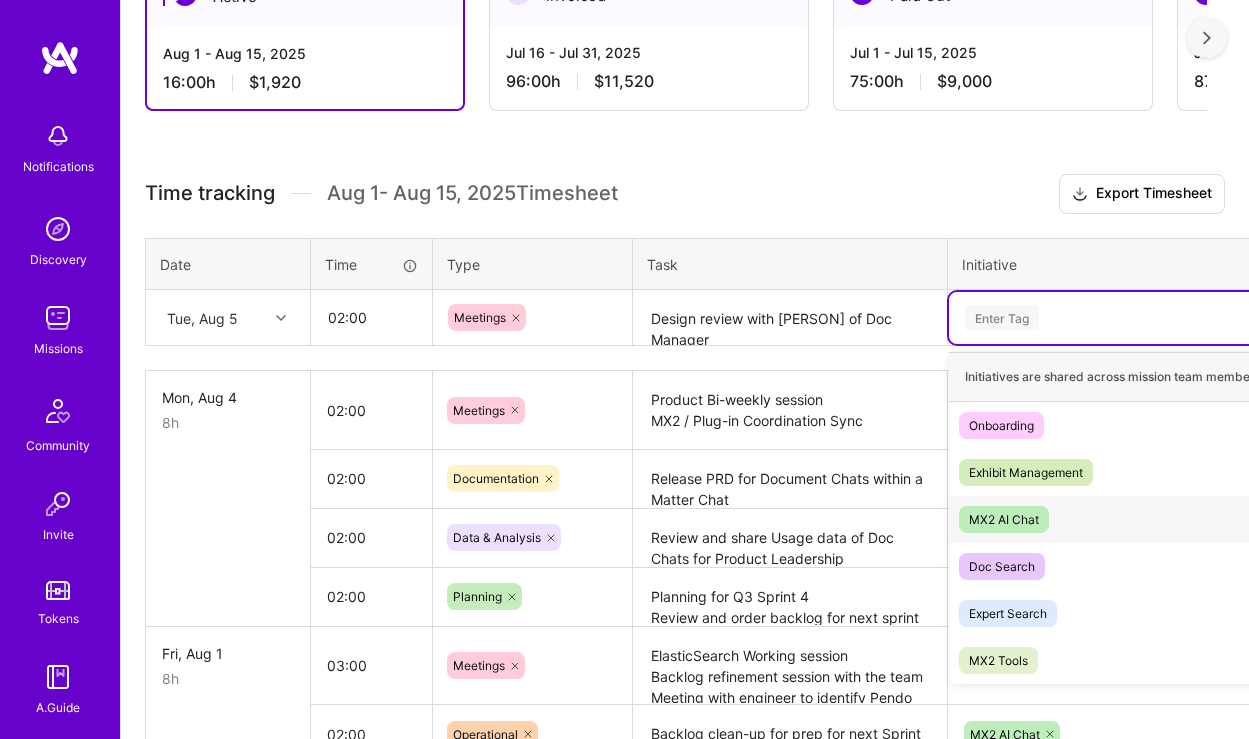 click on "MX2 AI Chat" at bounding box center [1004, 519] 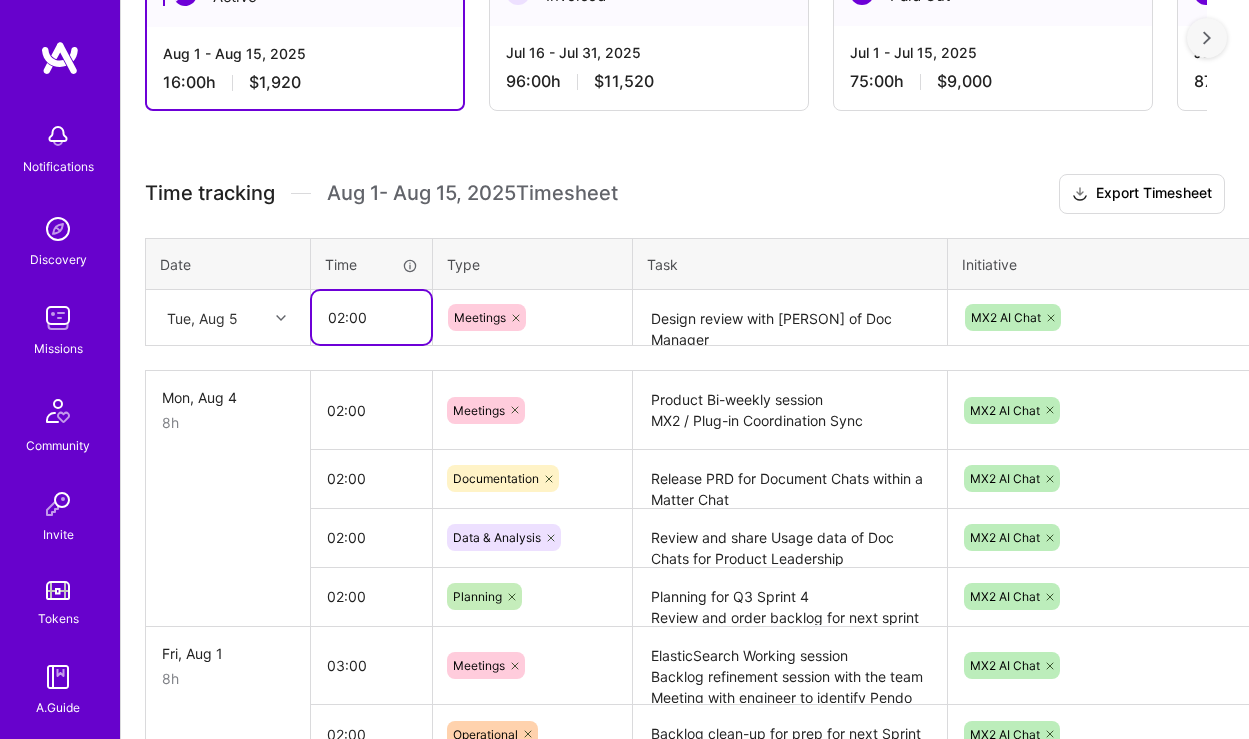 click on "02:00" at bounding box center [371, 317] 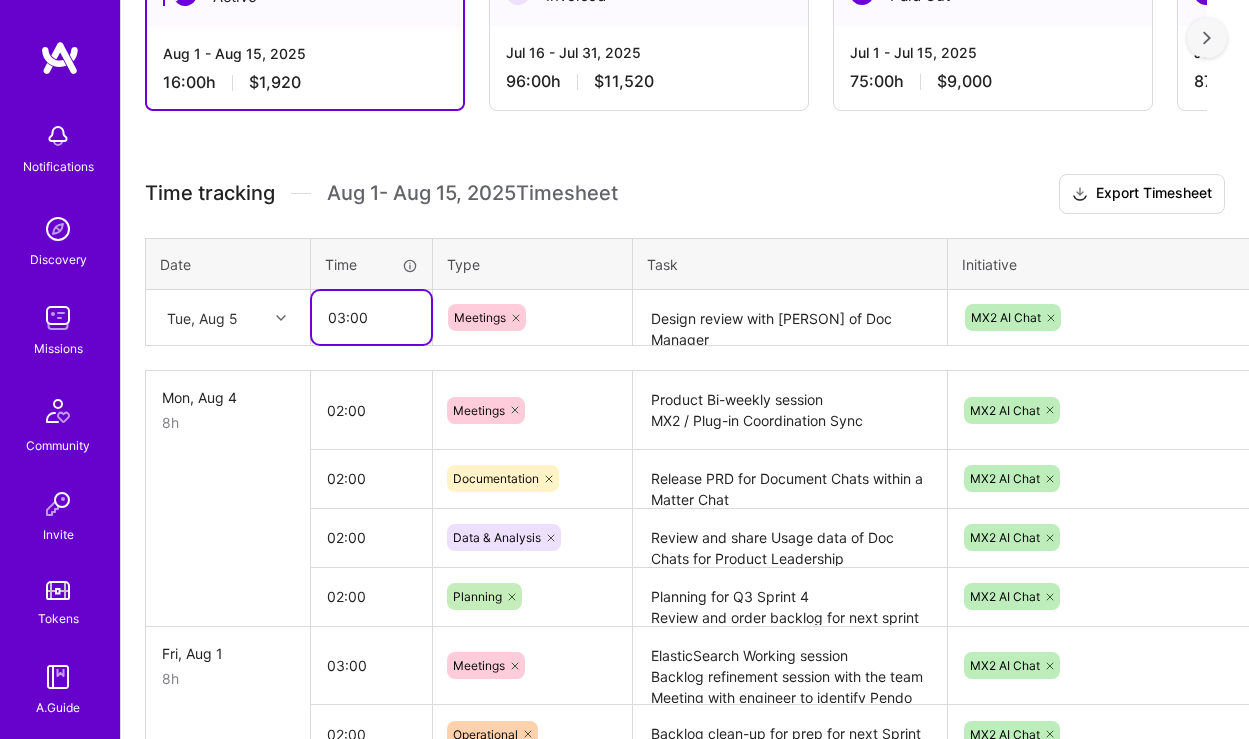 type on "03:00" 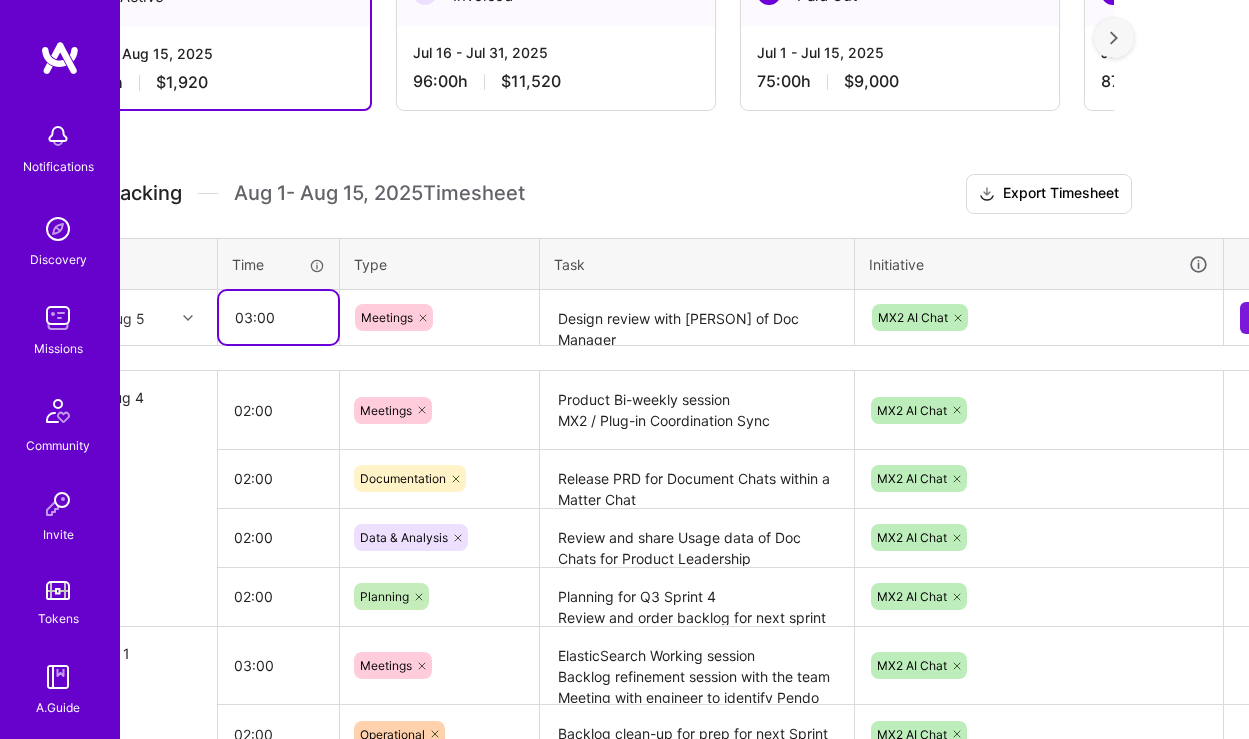 scroll, scrollTop: 404, scrollLeft: 135, axis: both 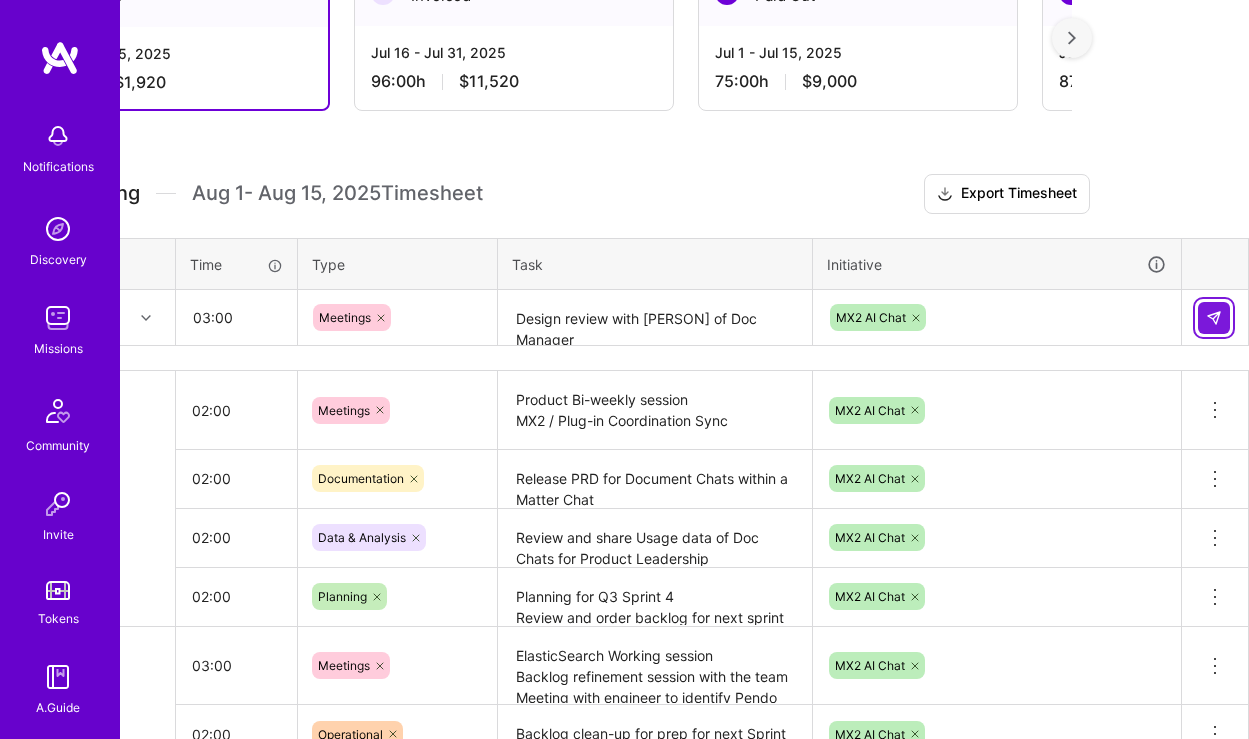 click at bounding box center (1214, 318) 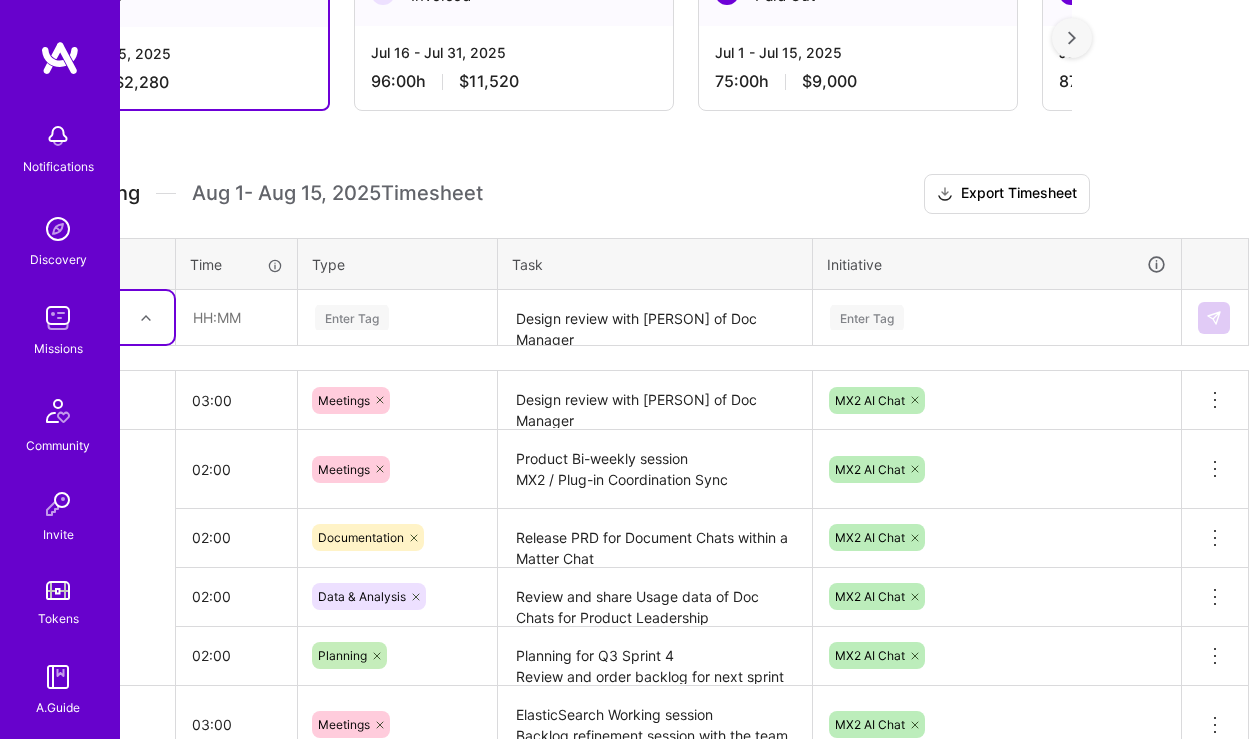 scroll, scrollTop: 404, scrollLeft: 0, axis: vertical 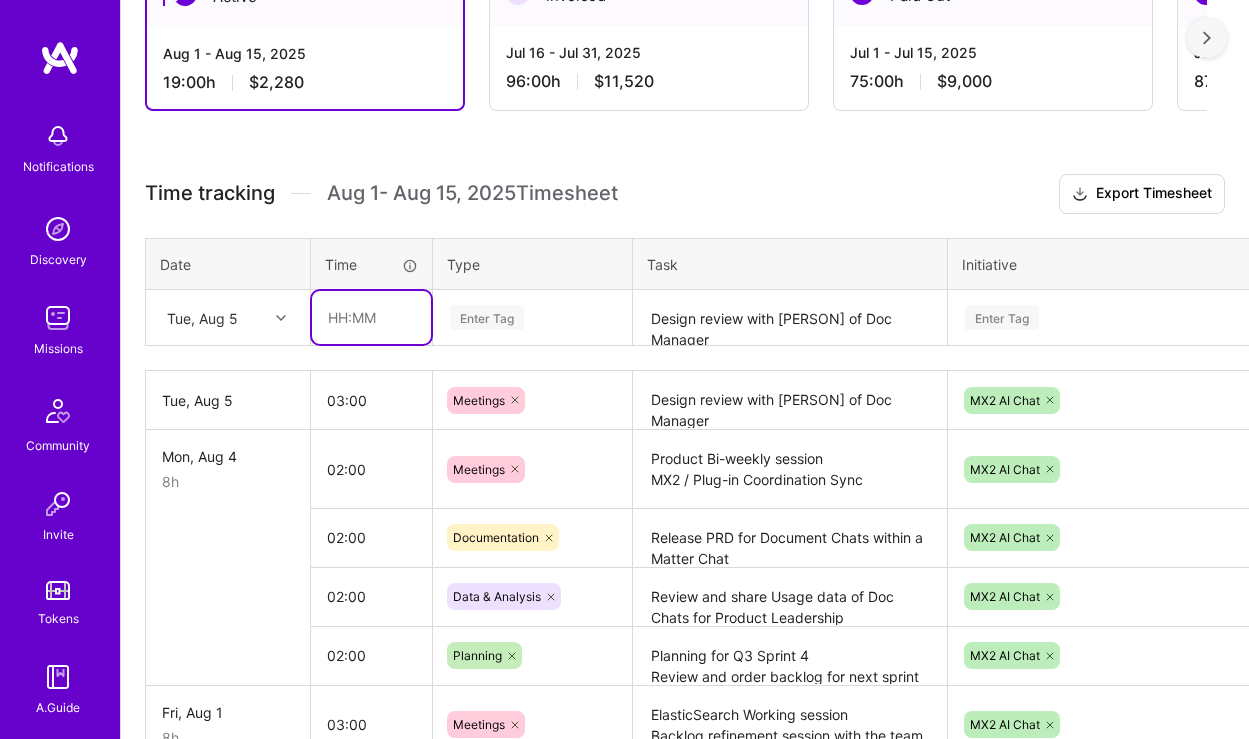 click at bounding box center [371, 317] 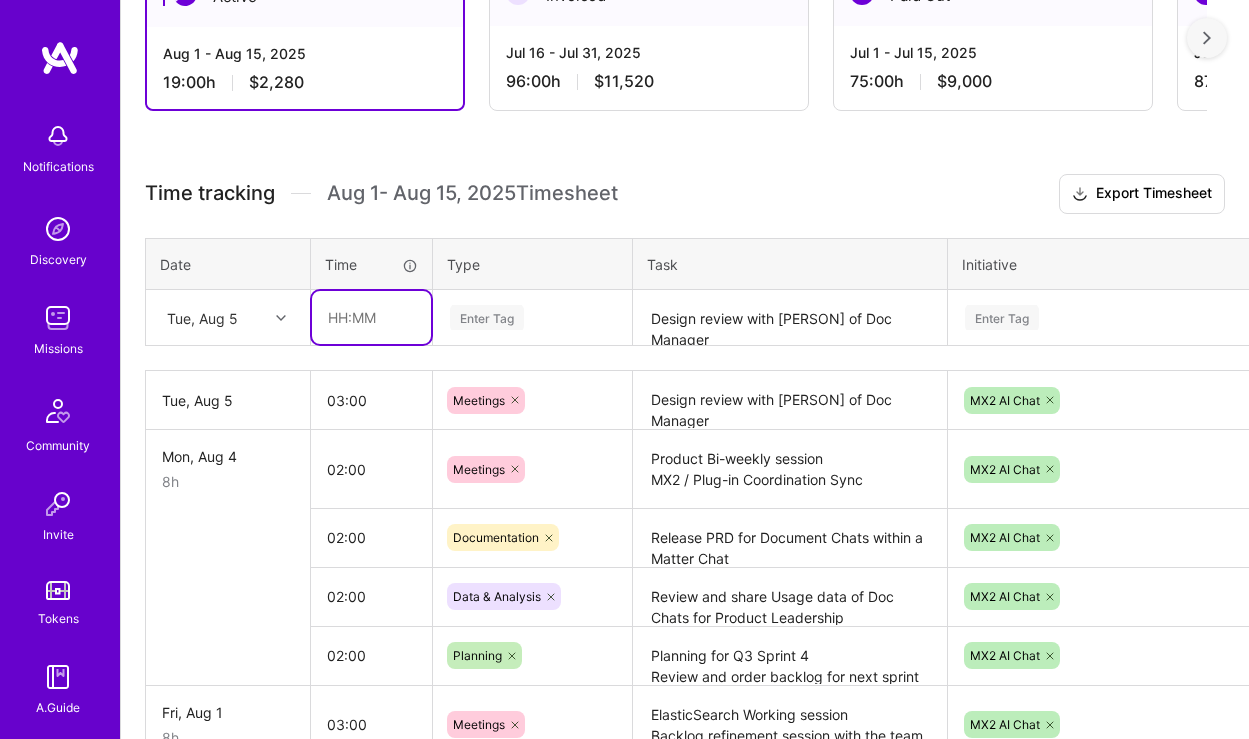 type on "02:00" 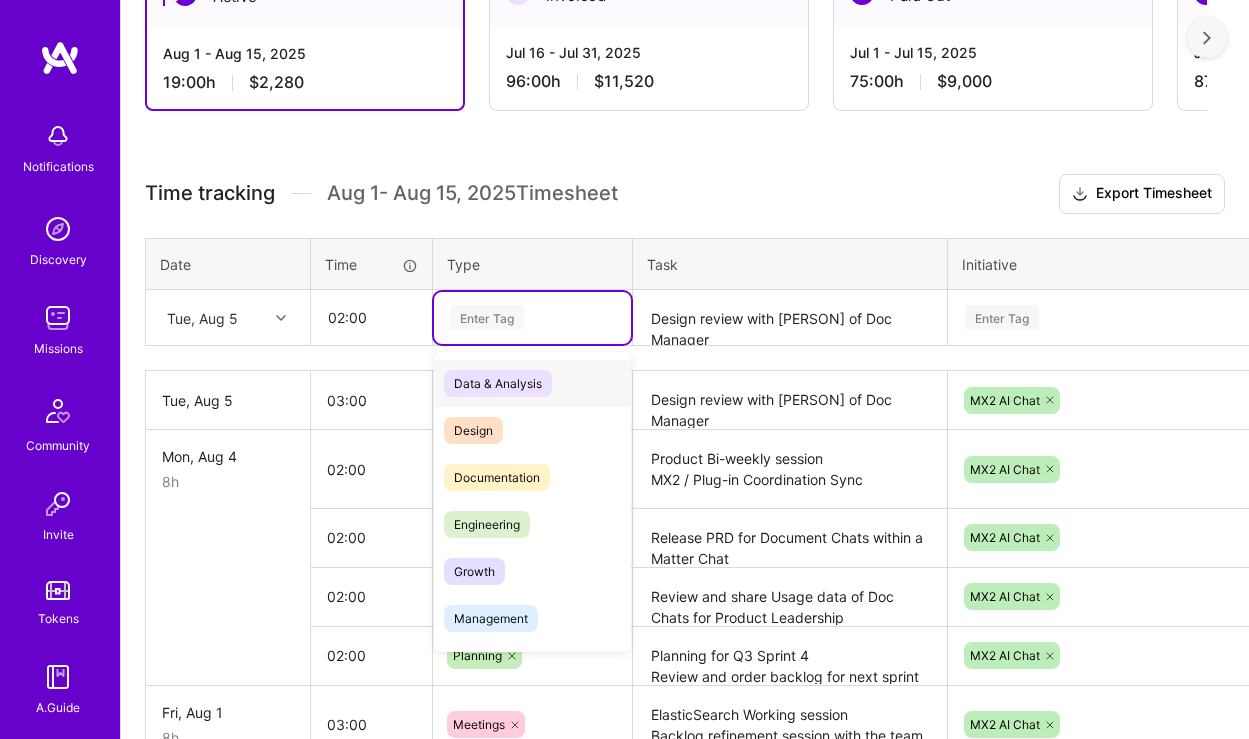click on "Enter Tag" at bounding box center [532, 317] 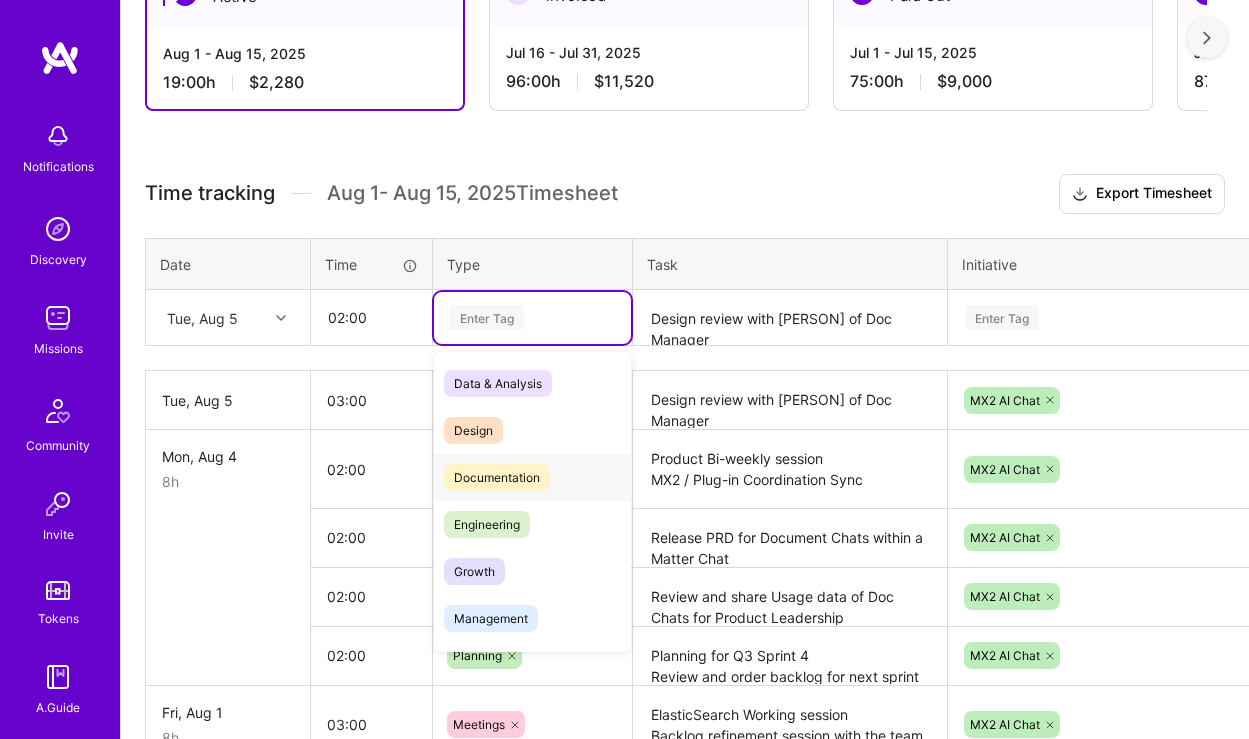 click on "Documentation" at bounding box center (497, 477) 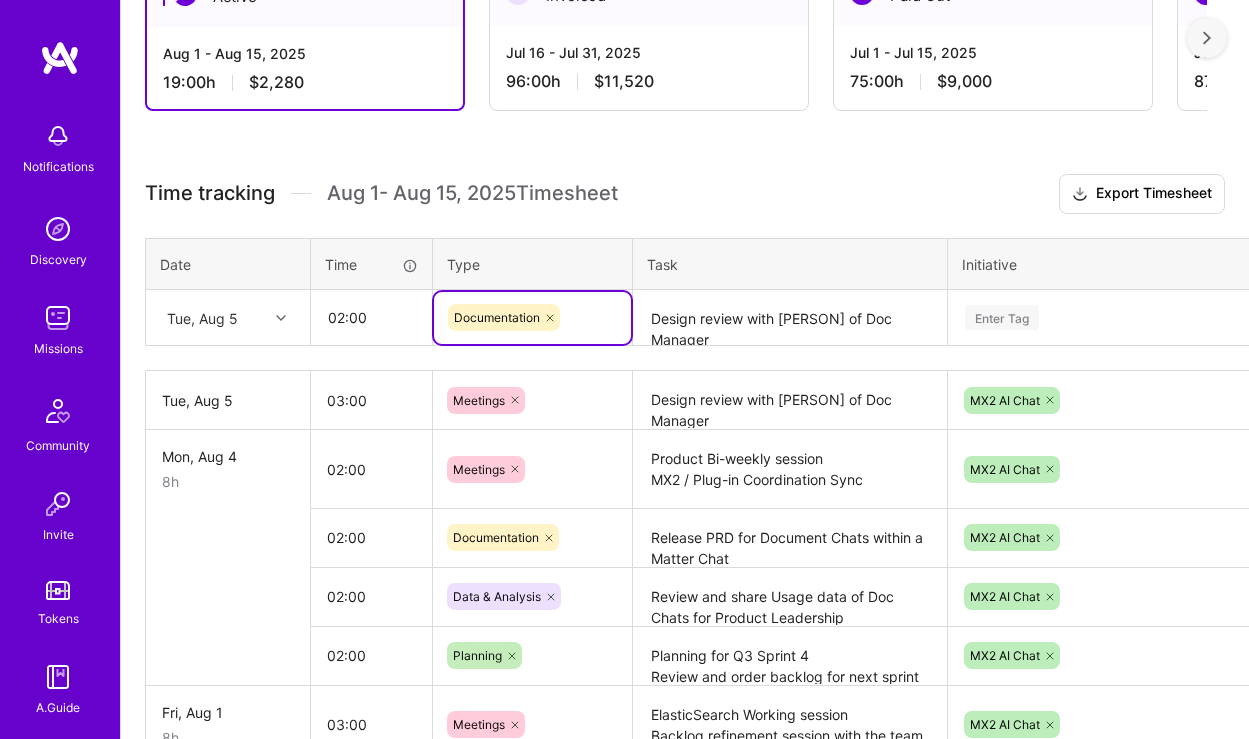 click on "Design review with [PERSON] of Doc Manager
ElasticSearch working session
Case law Integration review with [PERSON] and [PERSON]
Solutioning for Prompt Library and Answer Manager with [PERSON] and [PERSON]
Highland <> Concord pre-sprint planning" at bounding box center [790, 318] 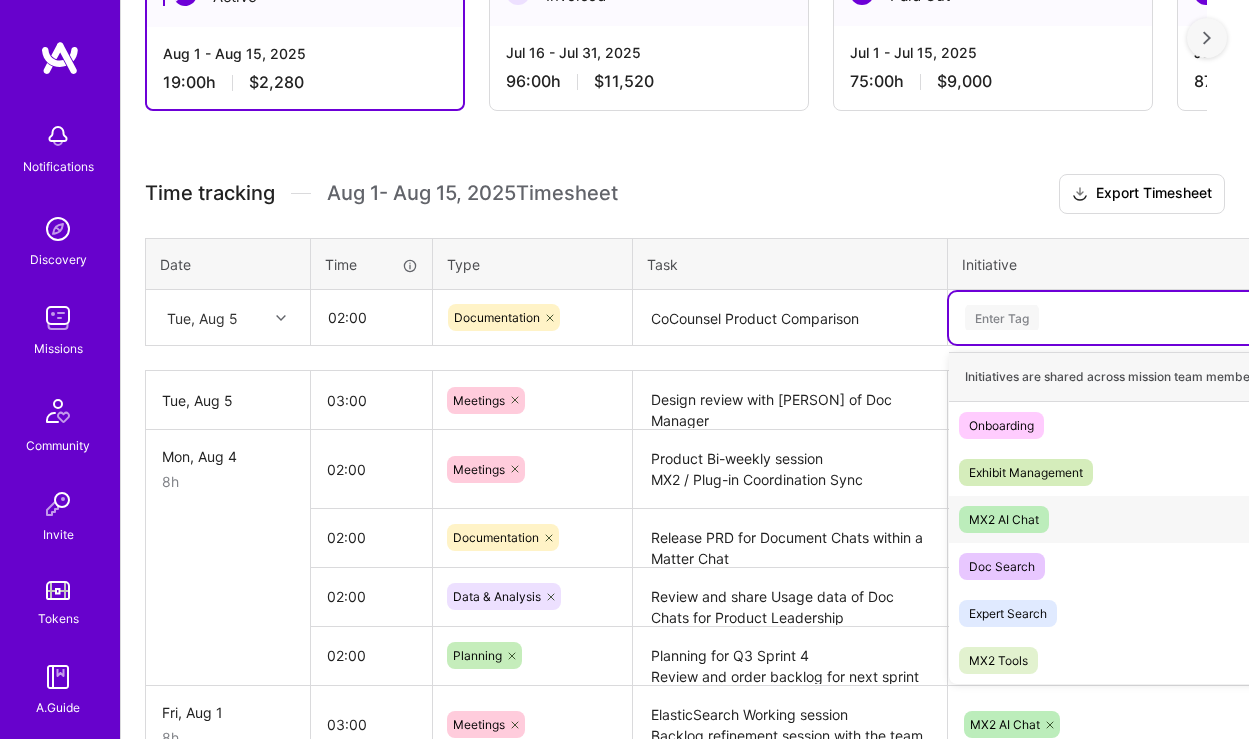click on "MX2 AI Chat" at bounding box center (1004, 519) 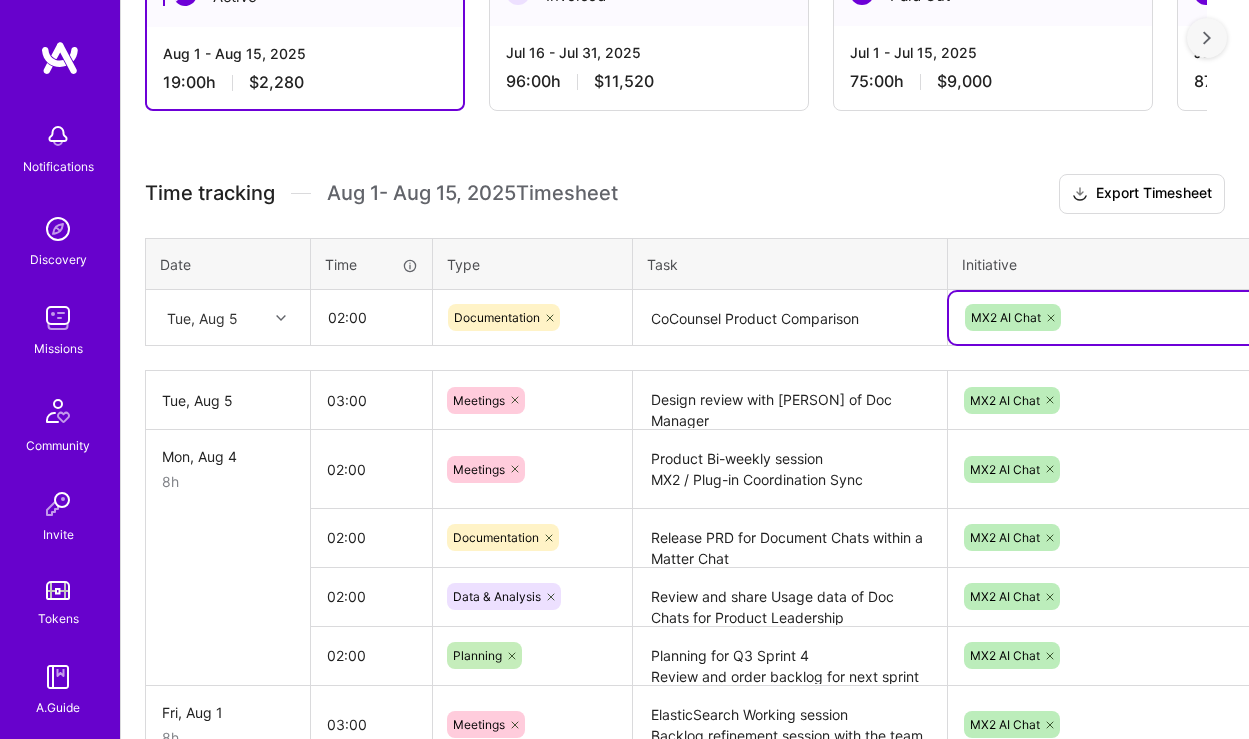 click on "CoCounsel Product Comparison" at bounding box center [790, 318] 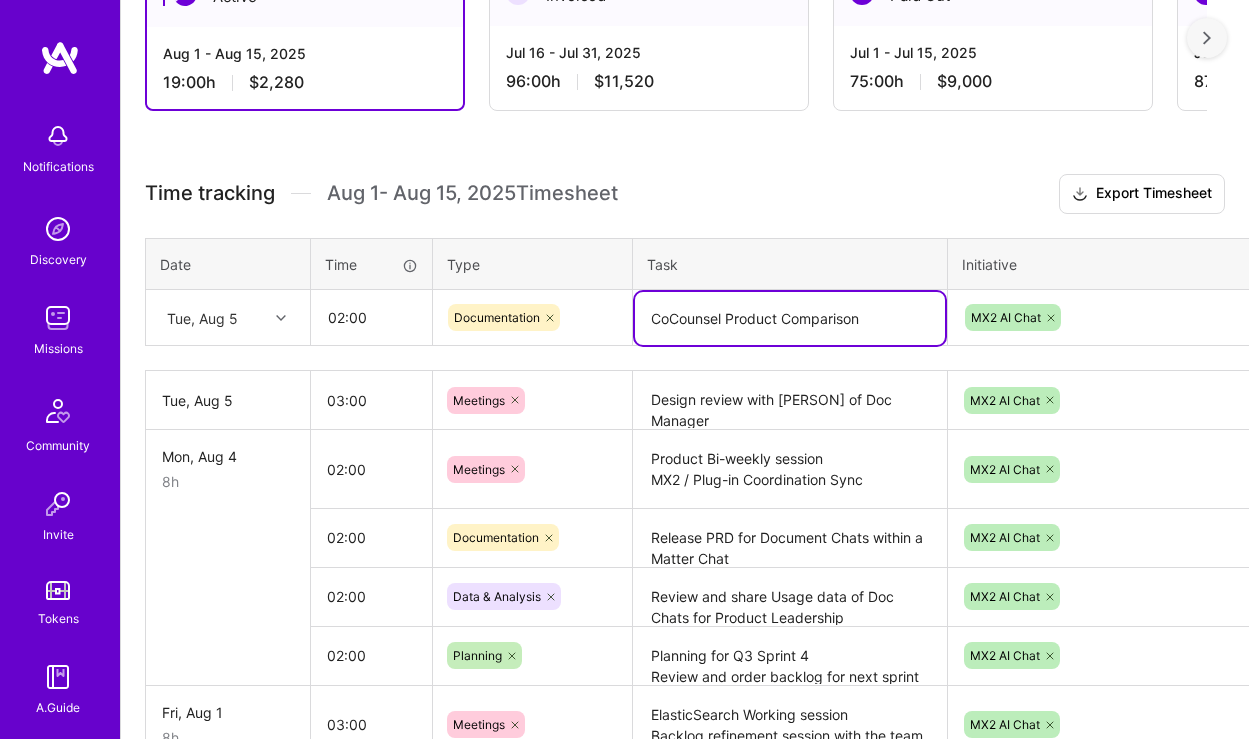click on "CoCounsel Product Comparison" at bounding box center [790, 318] 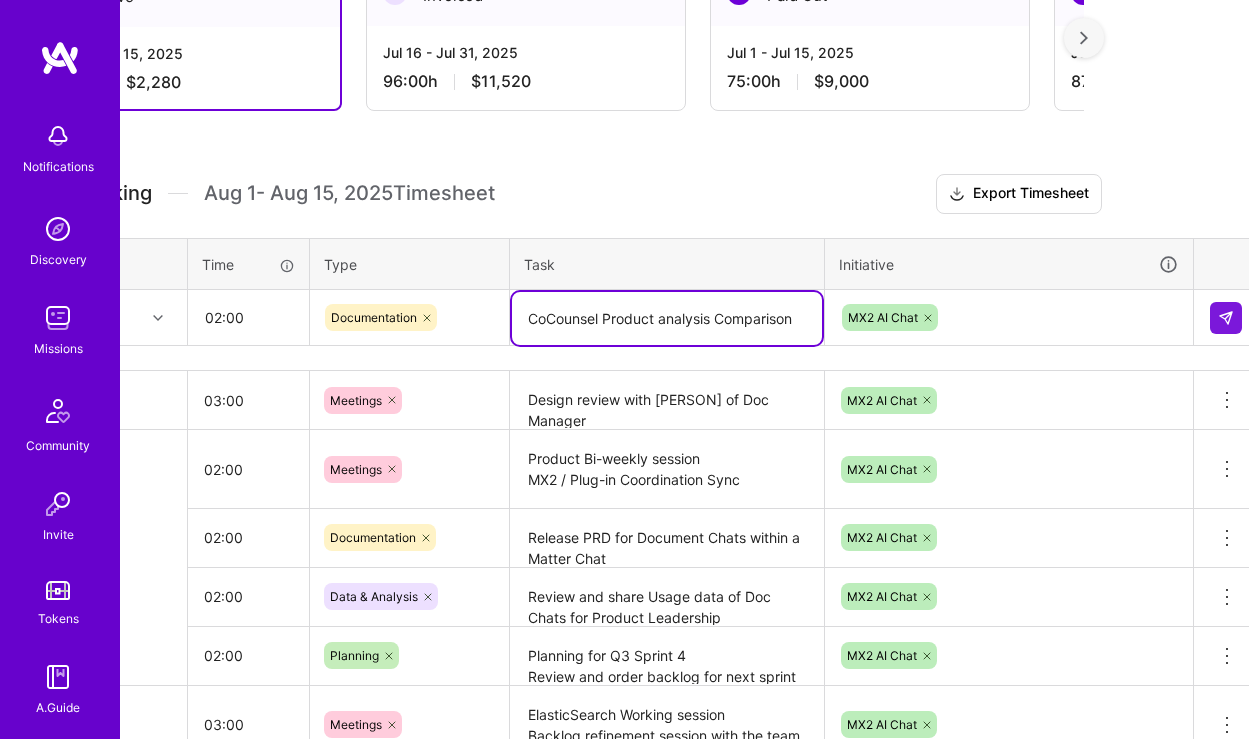 scroll, scrollTop: 404, scrollLeft: 135, axis: both 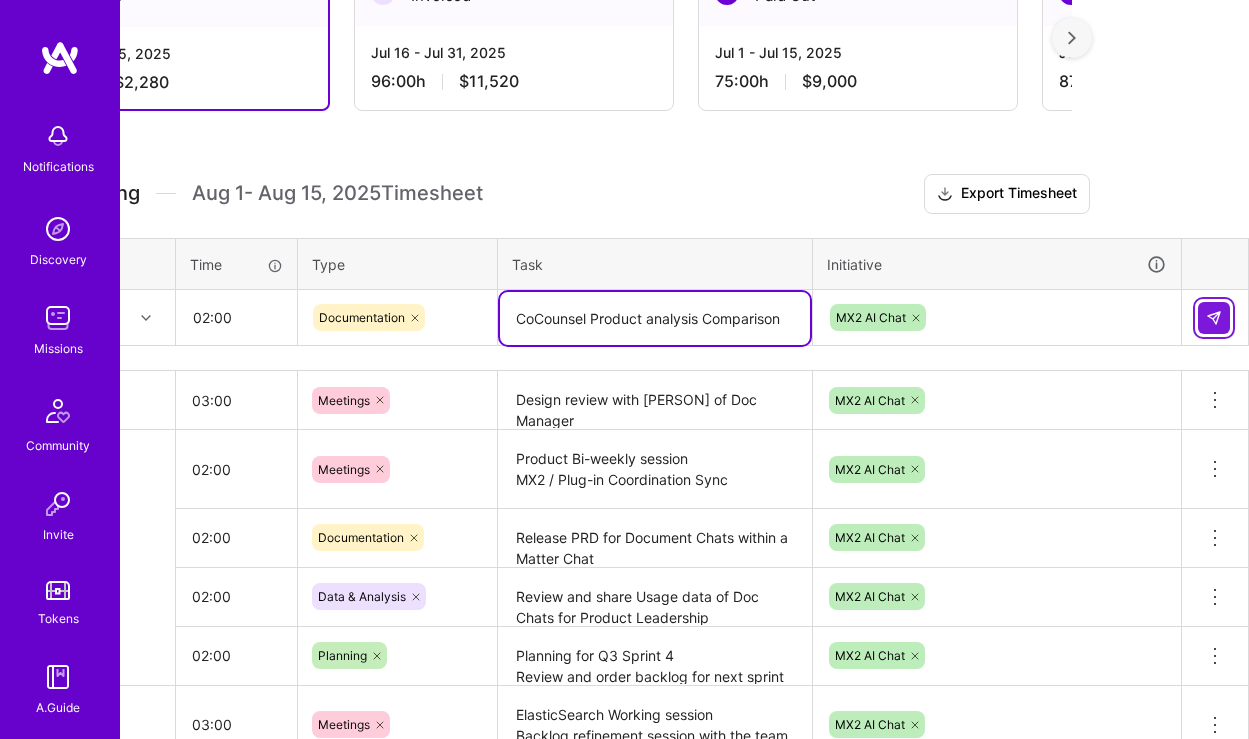 type on "CoCounsel Product analysis Comparison" 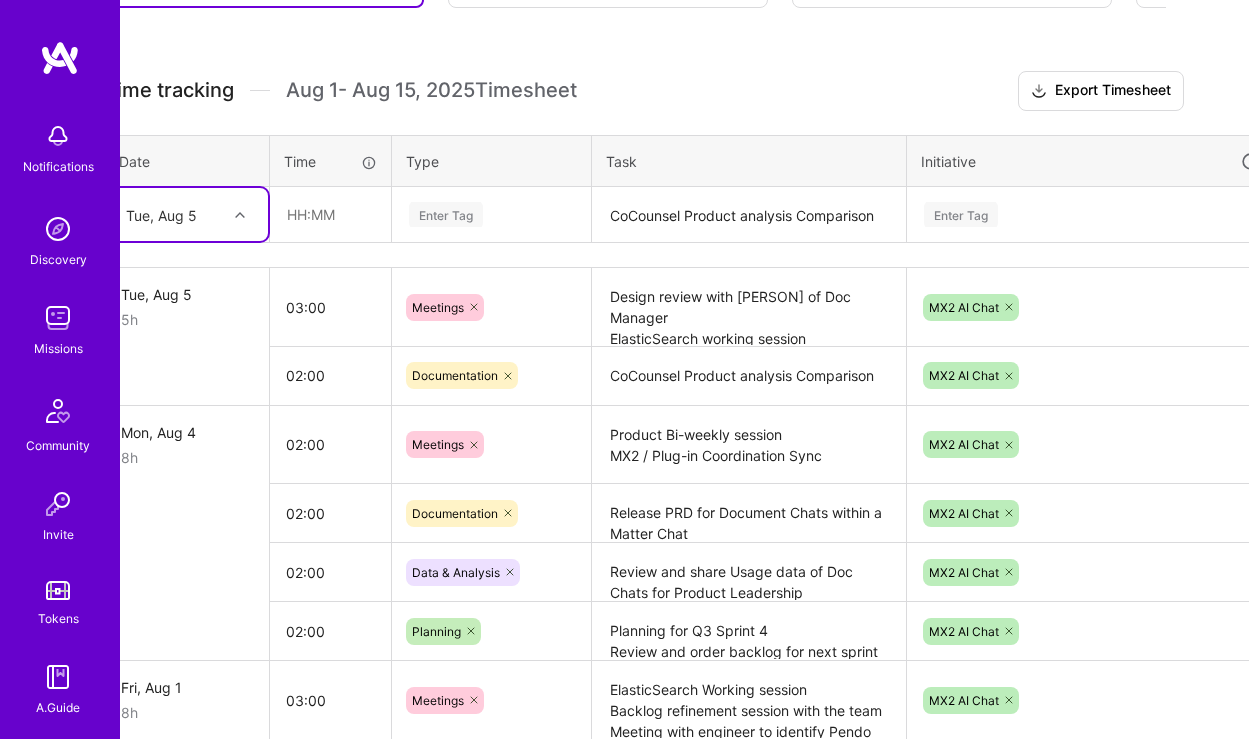 scroll, scrollTop: 507, scrollLeft: 0, axis: vertical 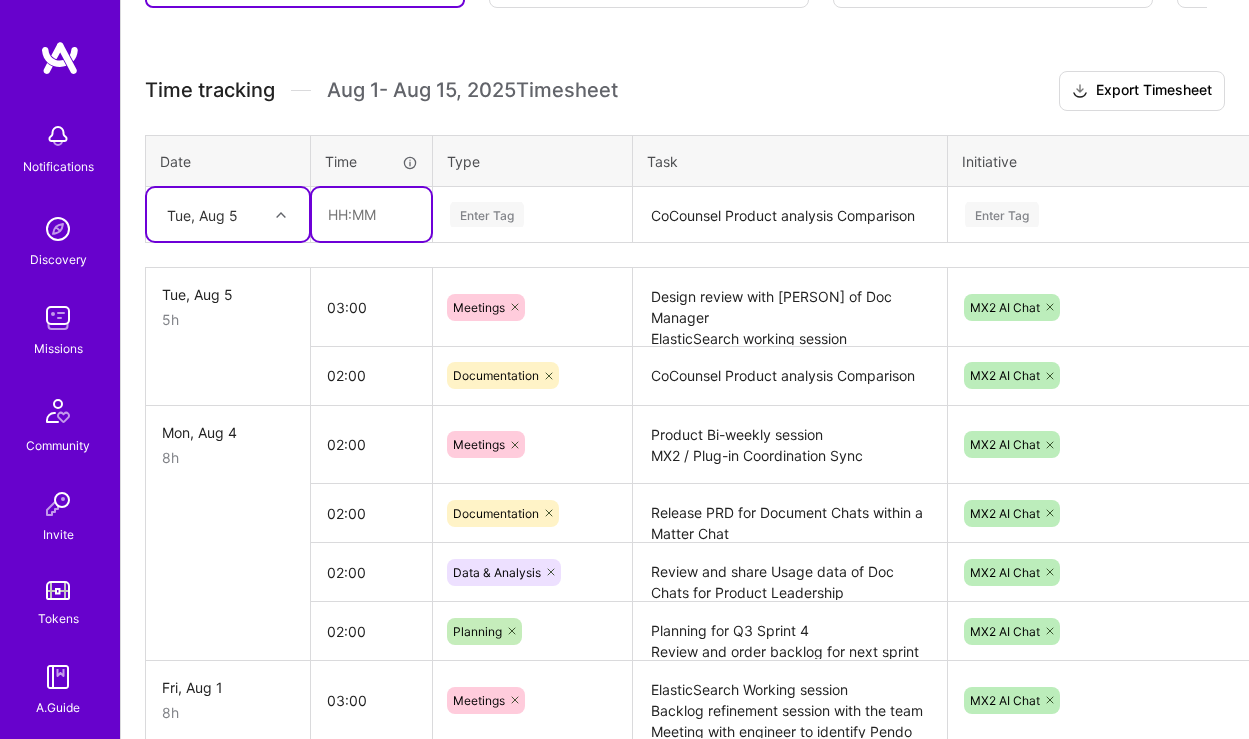 click at bounding box center (371, 214) 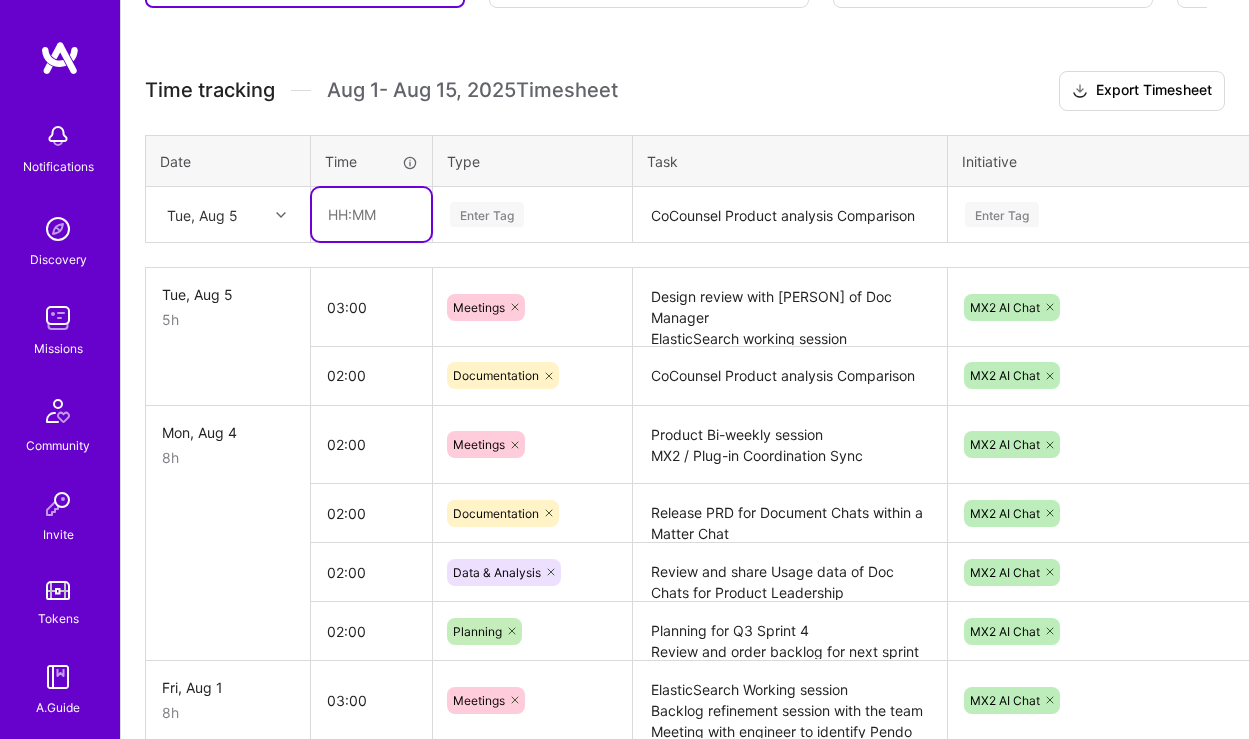 type on "02:30" 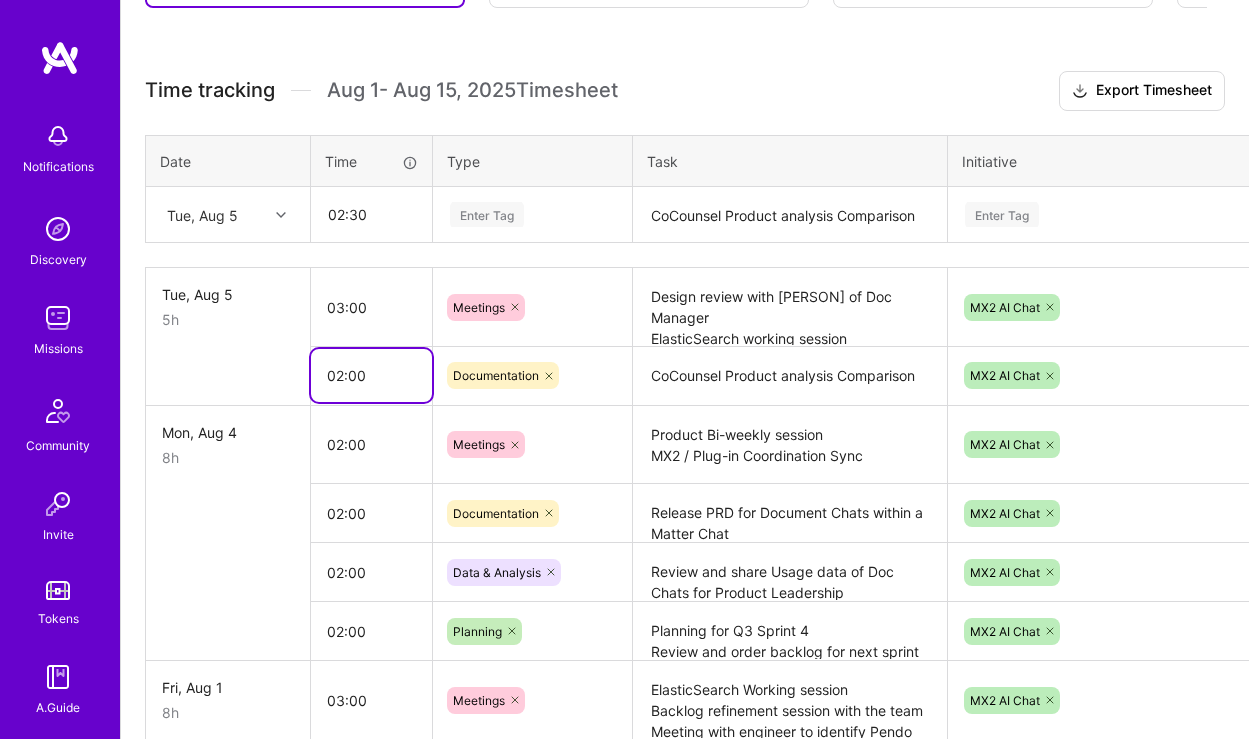 click on "02:00" at bounding box center (371, 375) 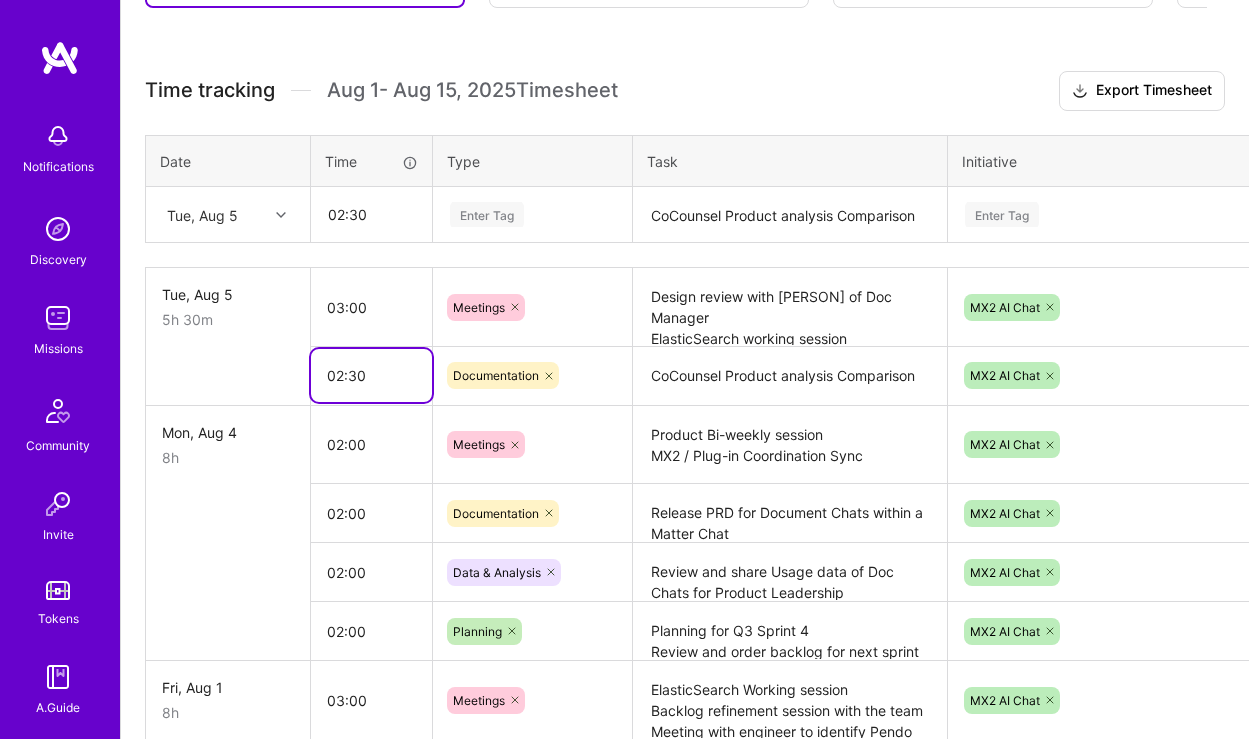 type on "02:30" 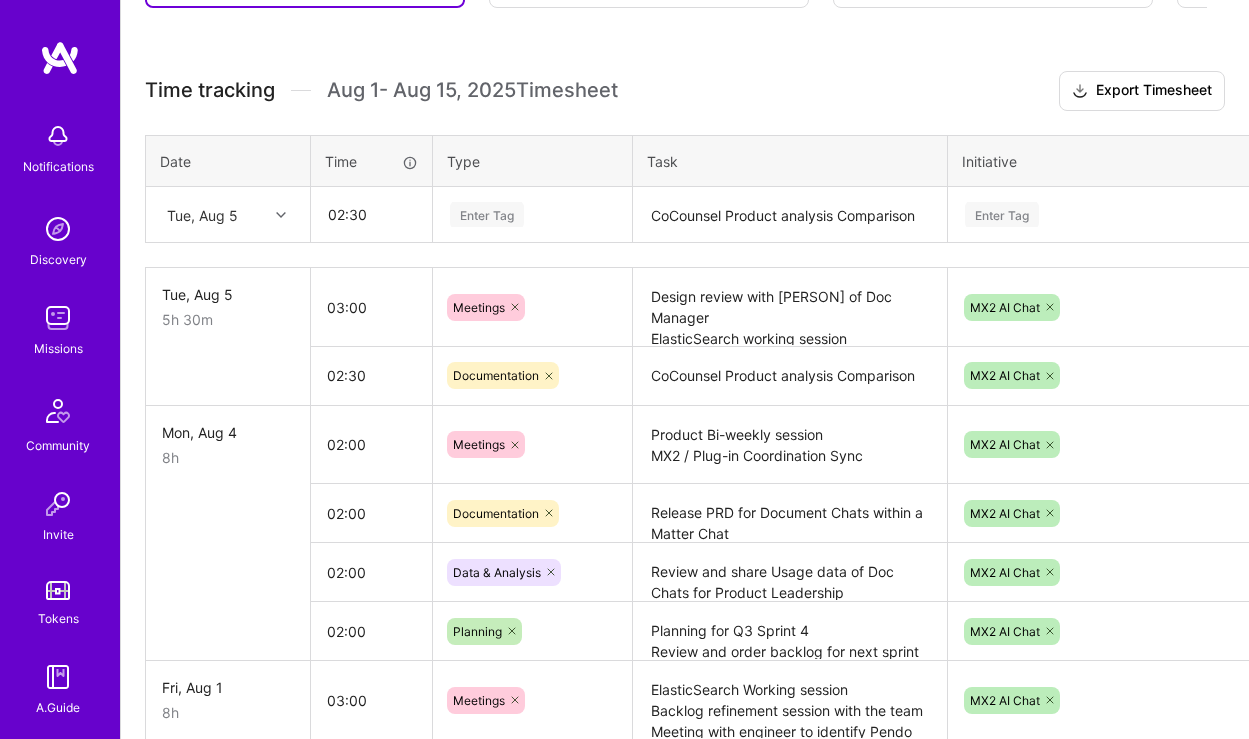 click on "Enter Tag" at bounding box center [532, 214] 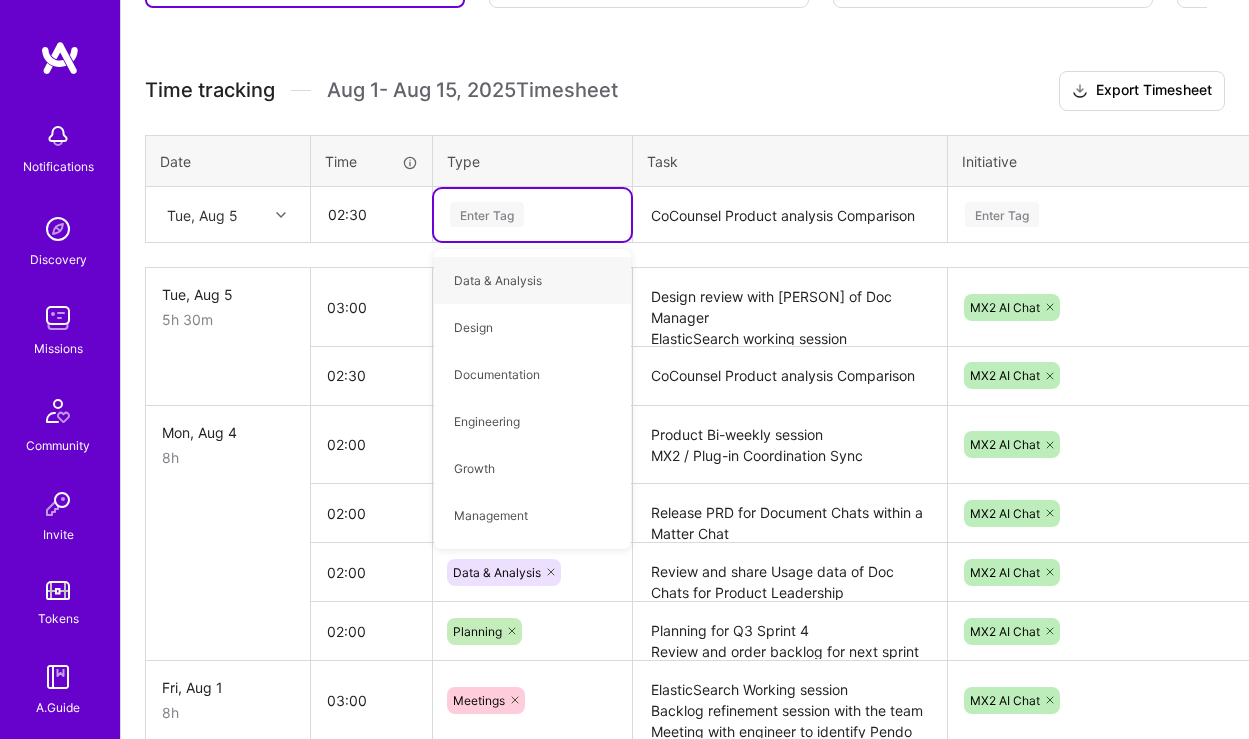 click on "Enter Tag" at bounding box center (487, 214) 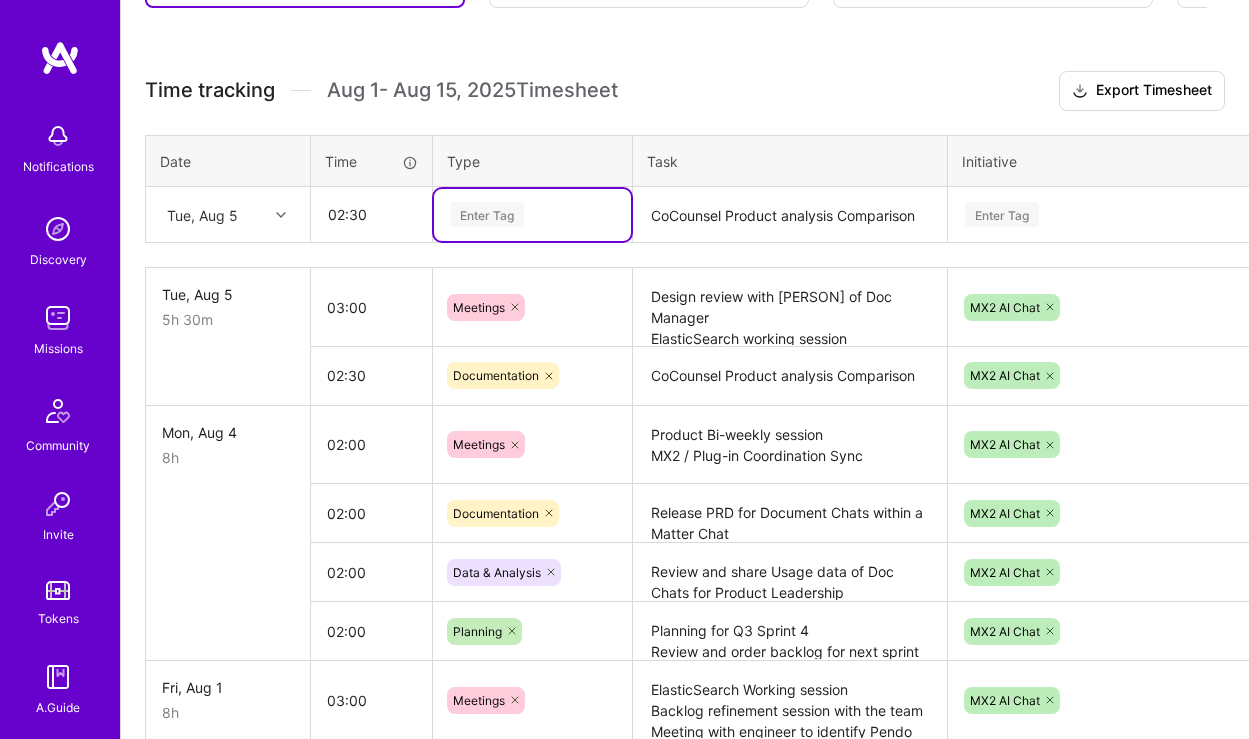 click on "Enter Tag" at bounding box center [487, 214] 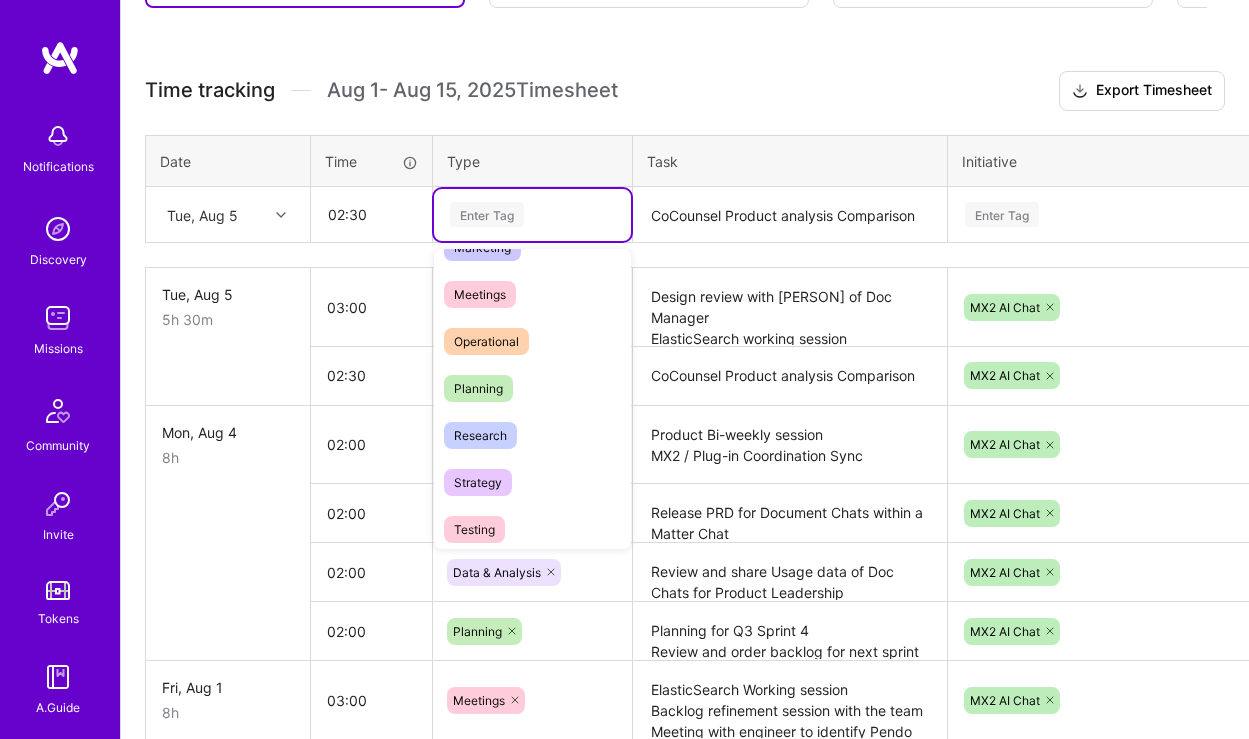 scroll, scrollTop: 319, scrollLeft: 0, axis: vertical 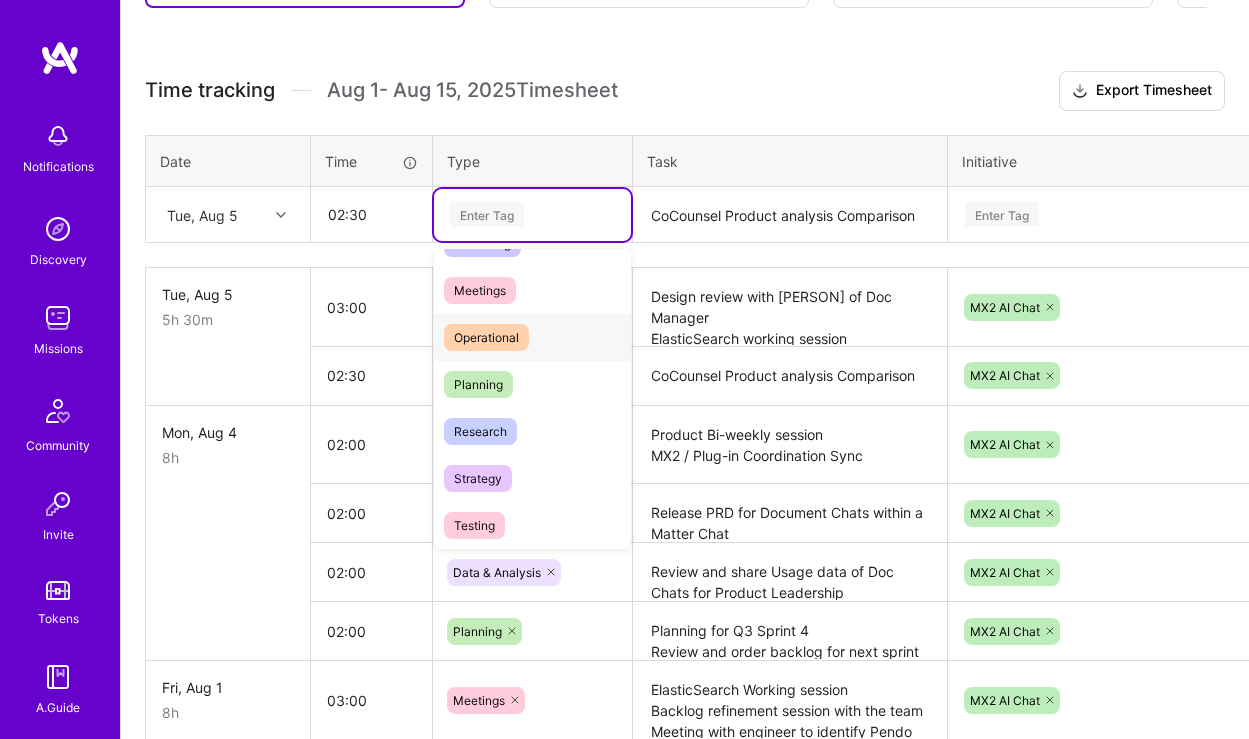 click on "Operational" at bounding box center (486, 337) 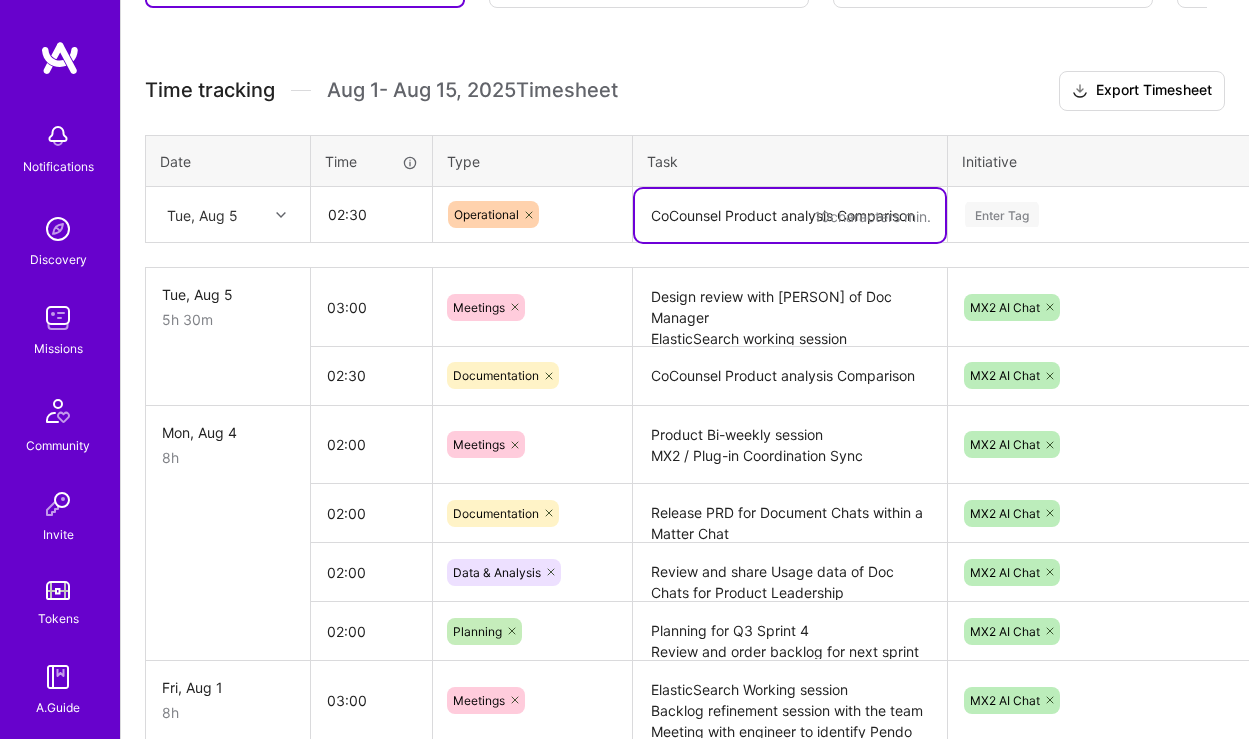click on "CoCounsel Product analysis Comparison" at bounding box center (790, 215) 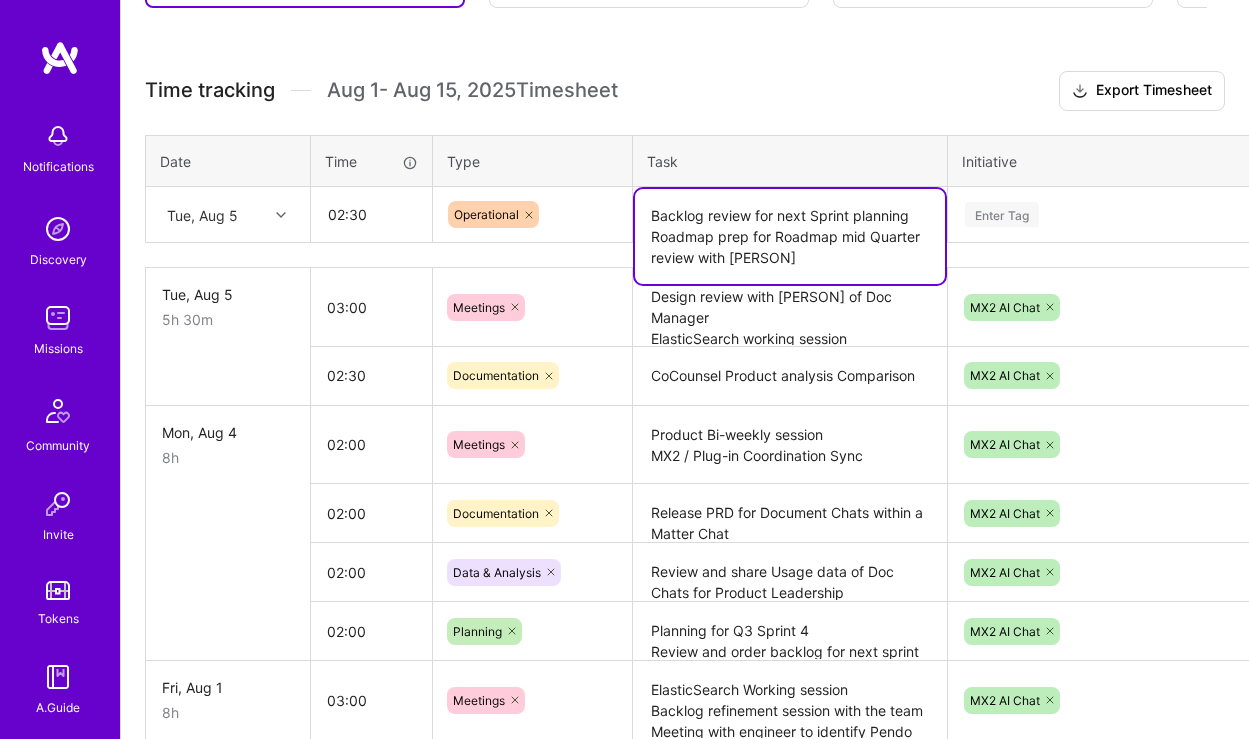 type on "Backlog review for next Sprint planning
Roadmap prep for Roadmap mid Quarter review with [PERSON]" 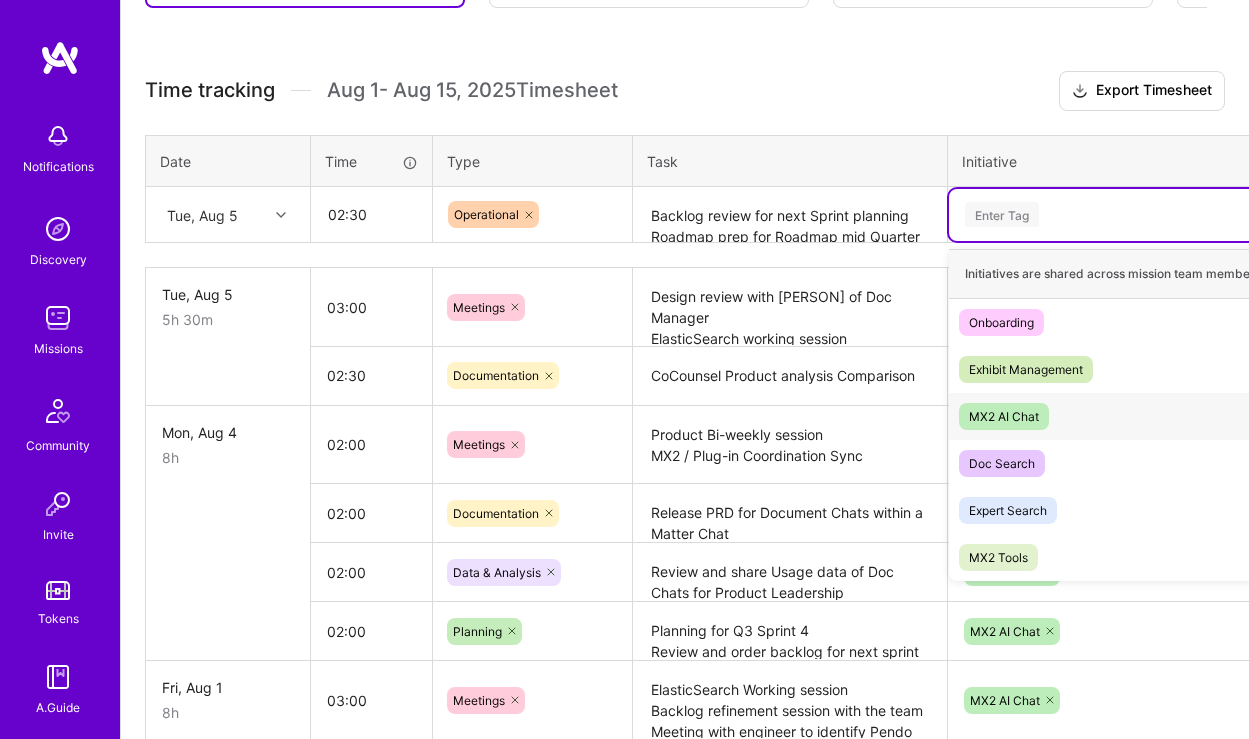click on "MX2 AI Chat" at bounding box center [1004, 416] 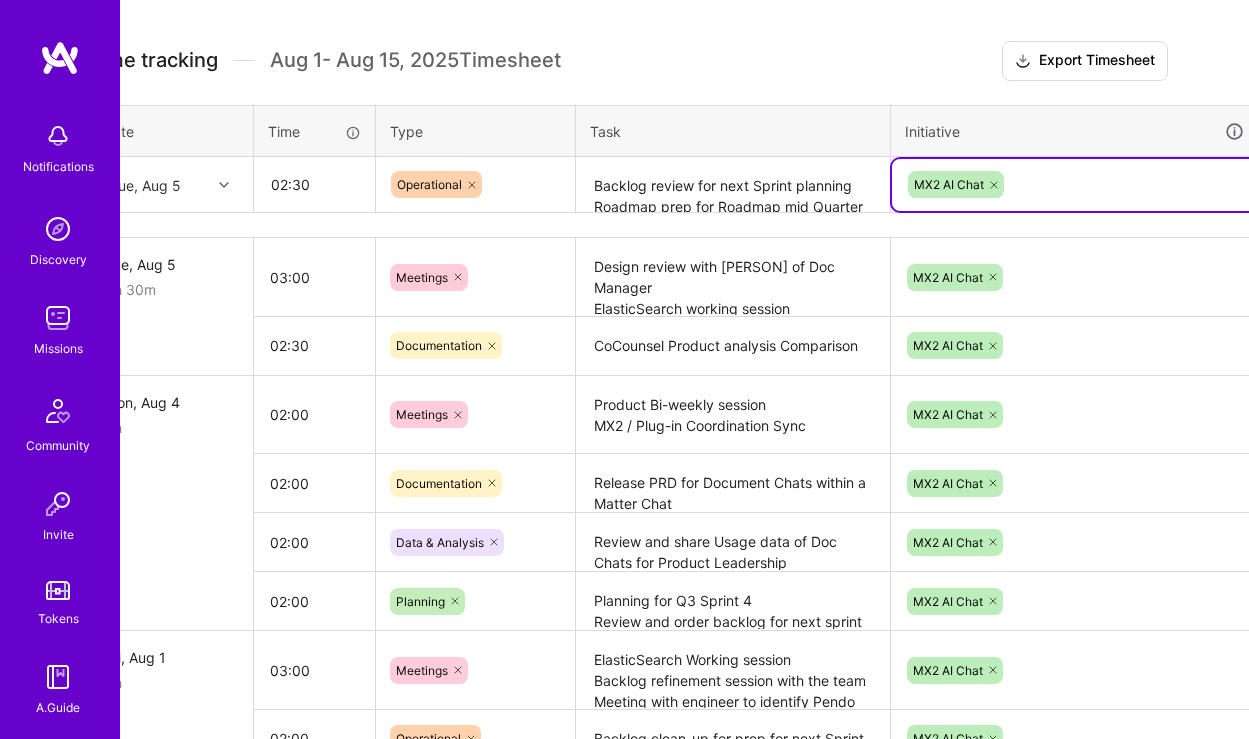 scroll, scrollTop: 537, scrollLeft: 10, axis: both 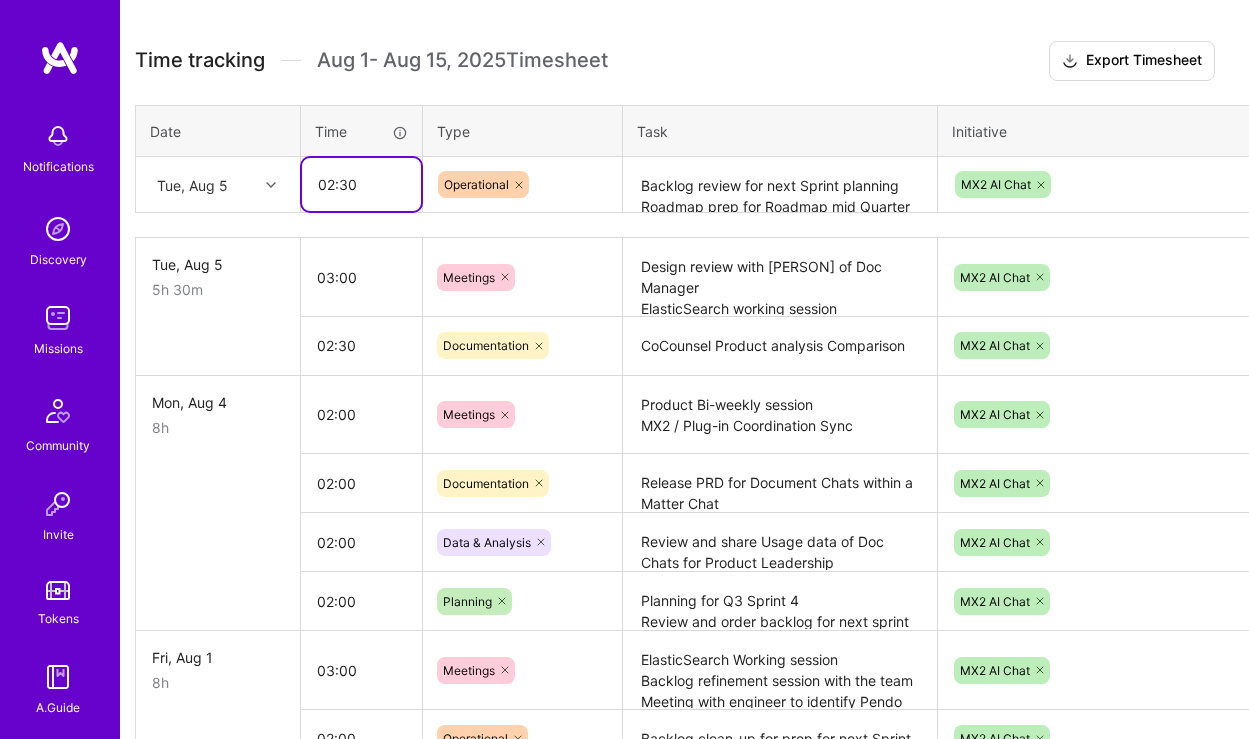 click on "02:30" at bounding box center (361, 184) 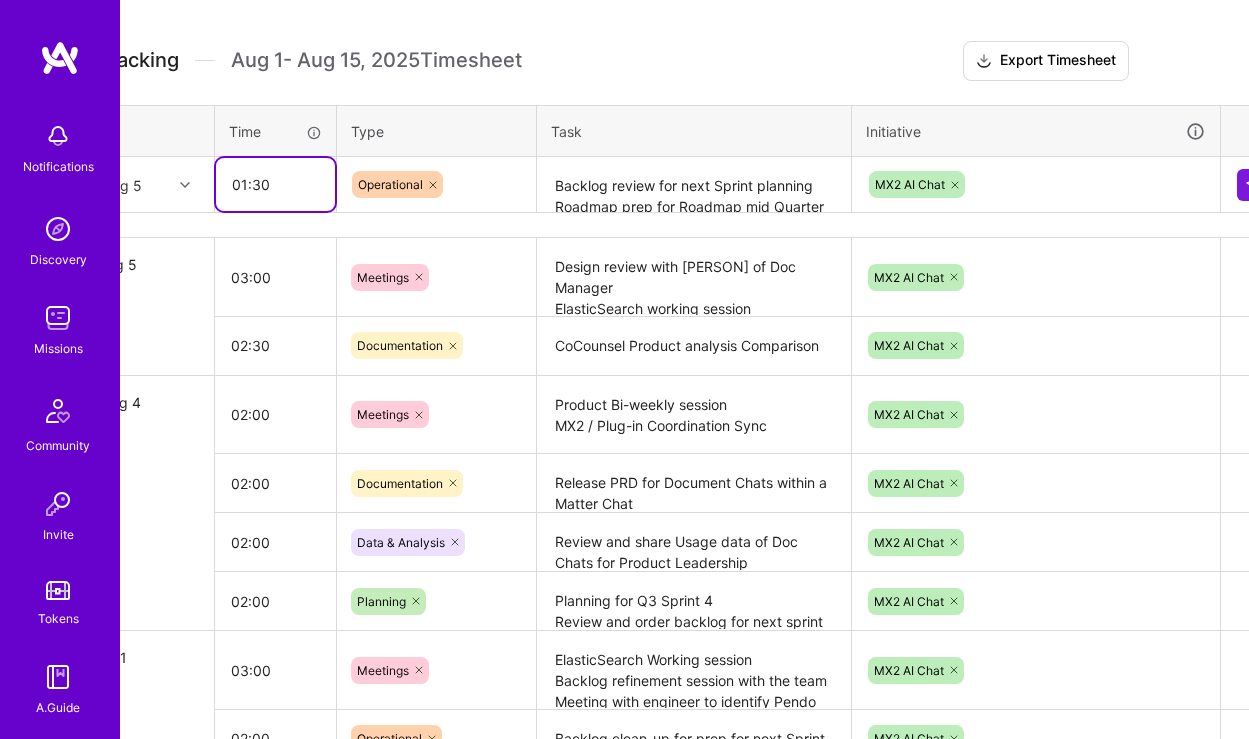 scroll, scrollTop: 537, scrollLeft: 135, axis: both 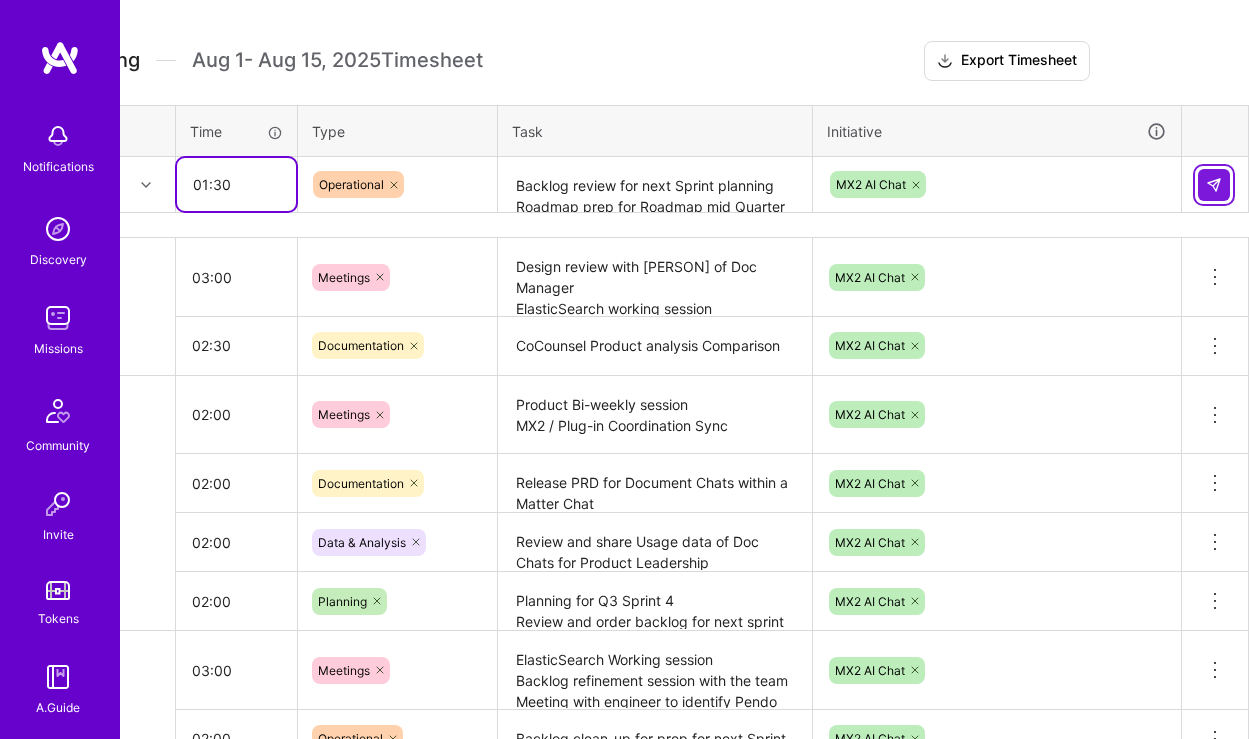 type on "01:30" 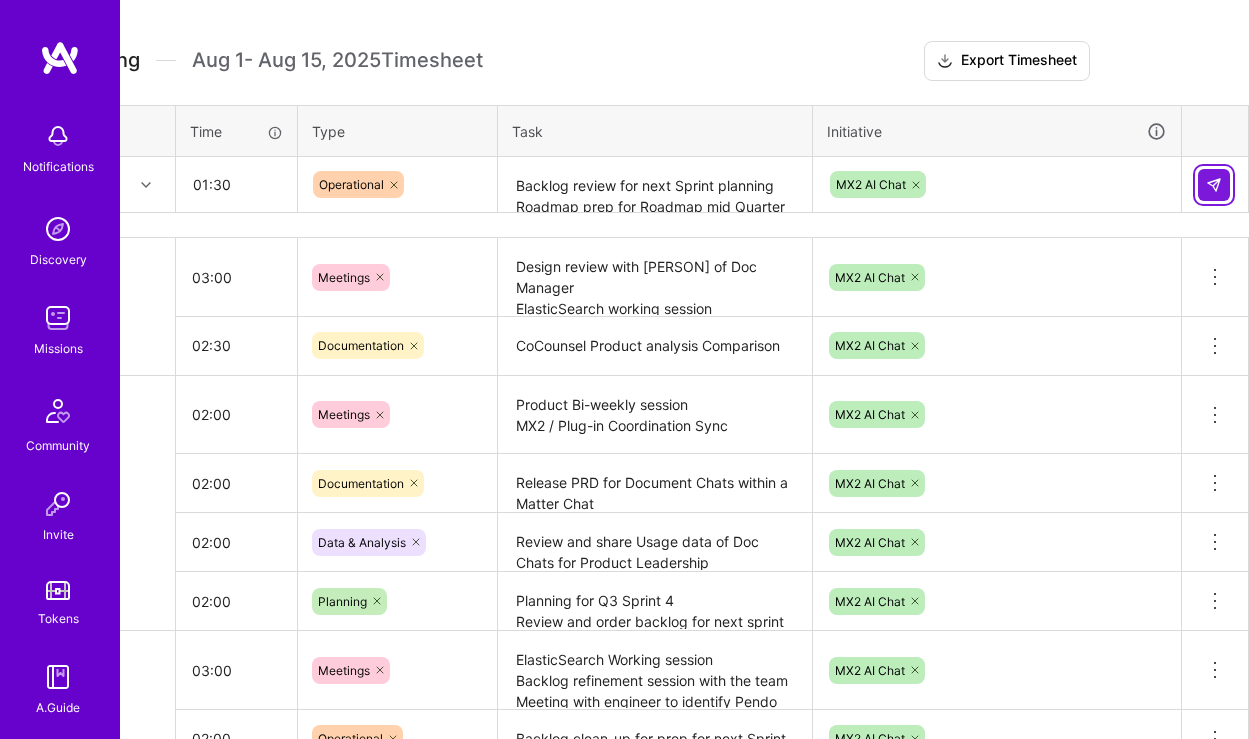 click at bounding box center (1214, 185) 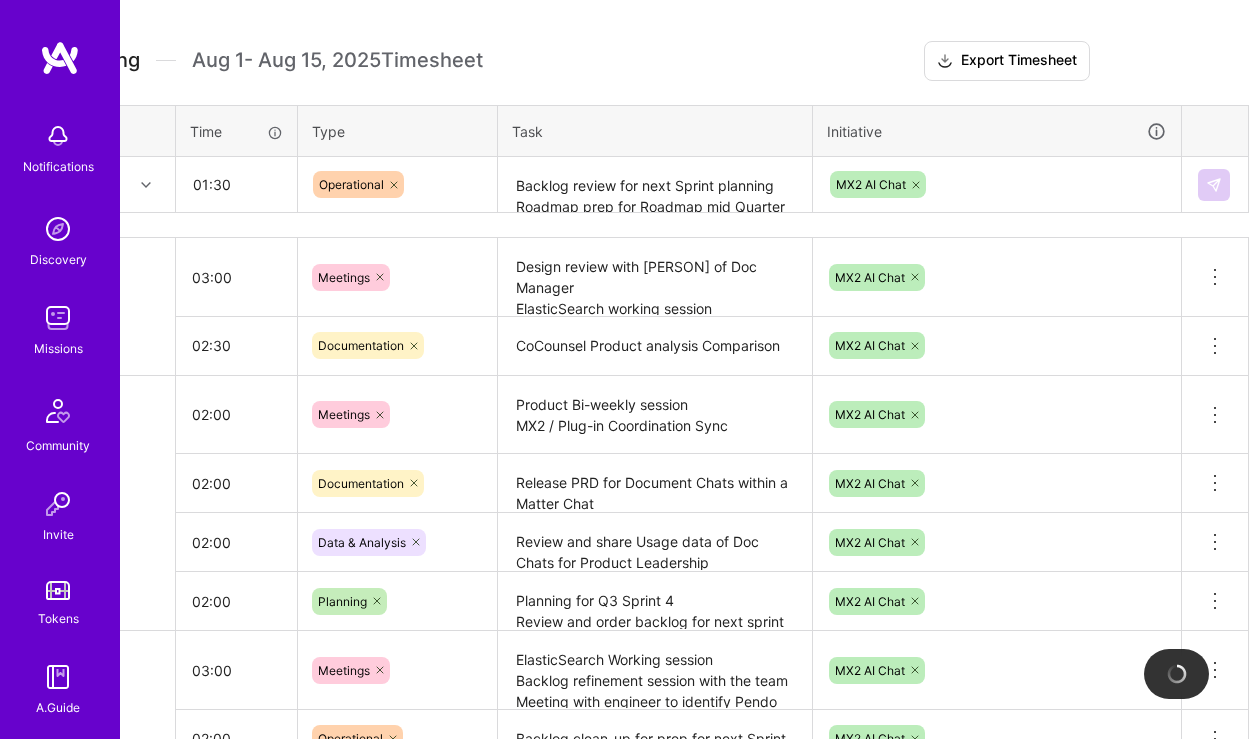 type 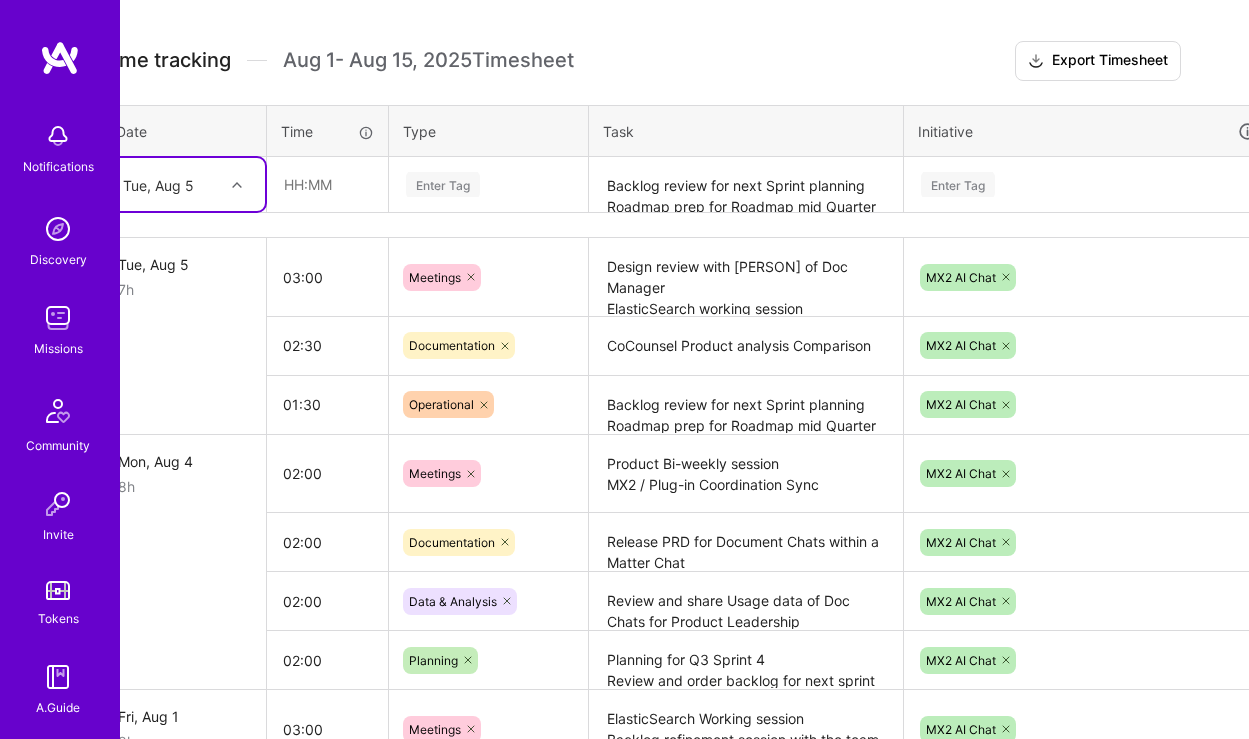 scroll, scrollTop: 537, scrollLeft: 0, axis: vertical 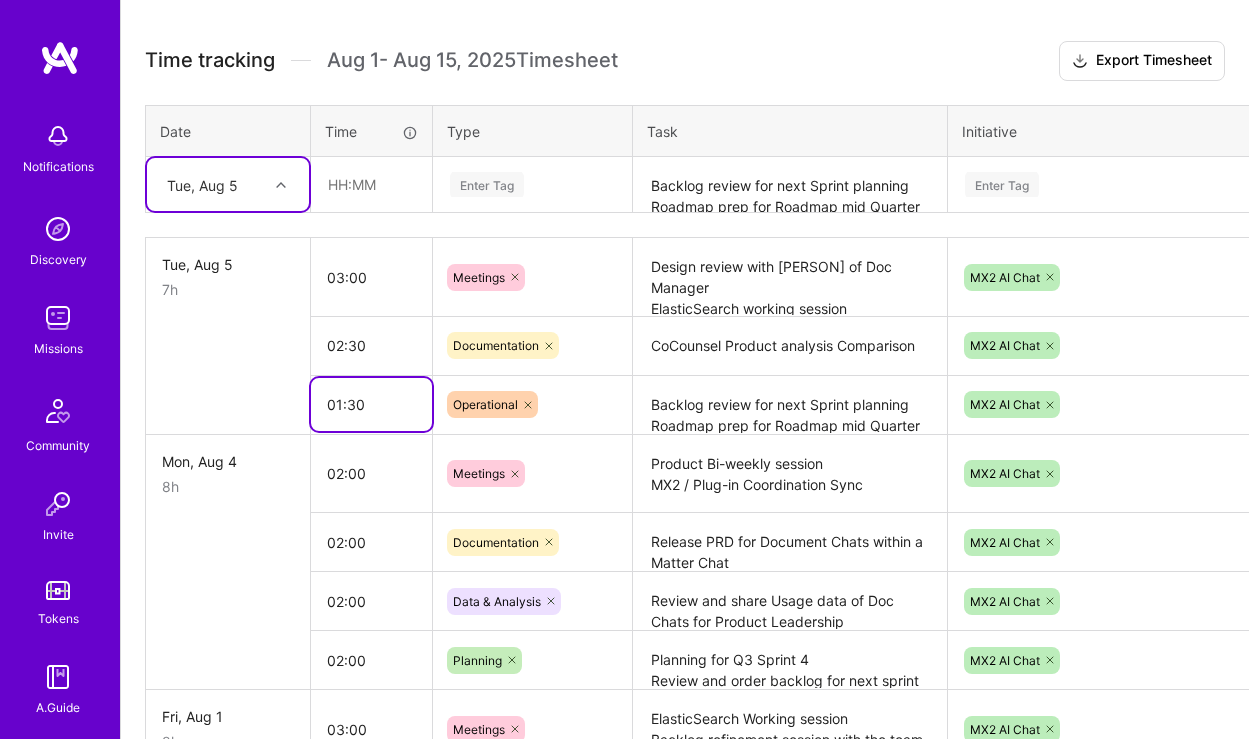 click on "01:30" at bounding box center [371, 404] 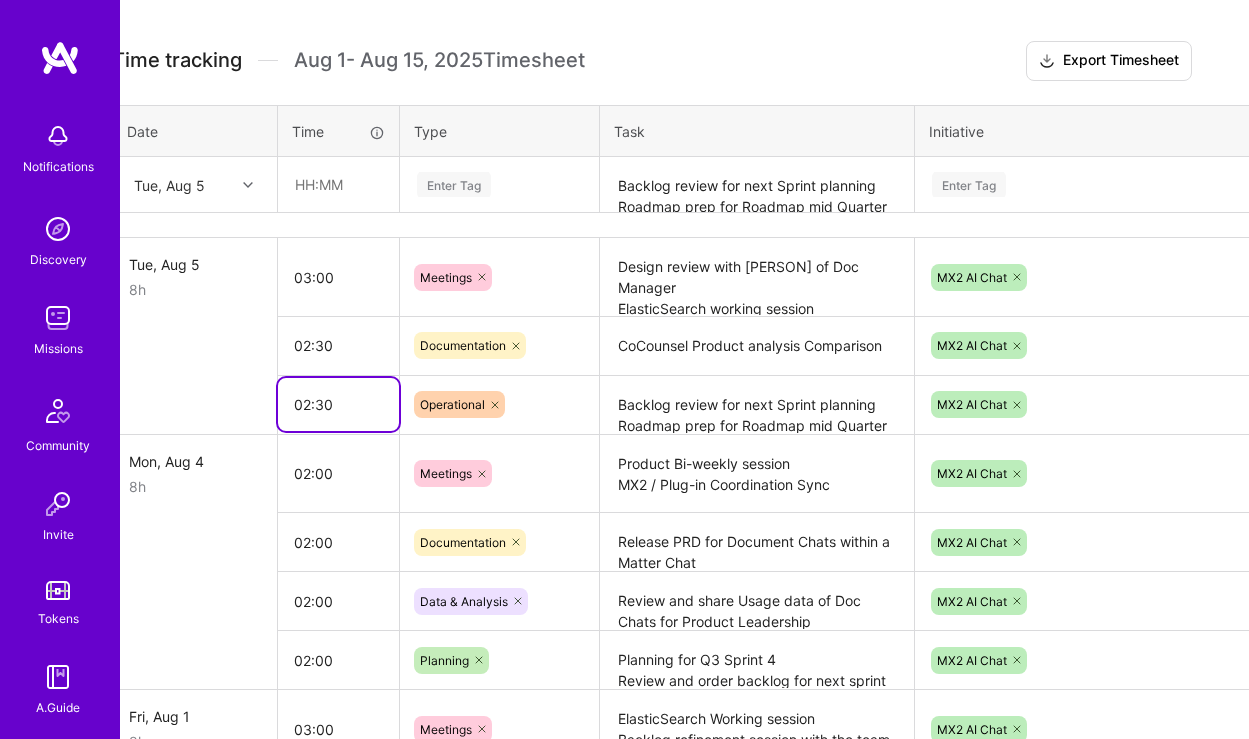 scroll, scrollTop: 537, scrollLeft: 135, axis: both 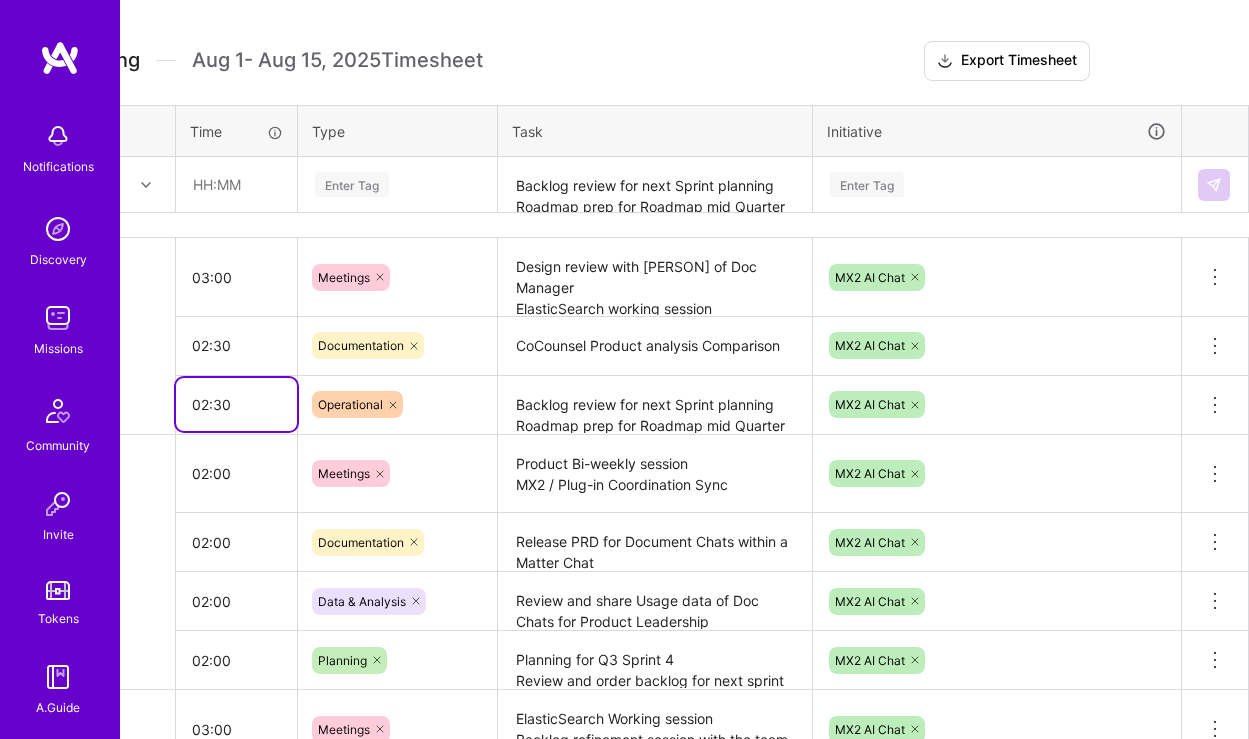type on "02:30" 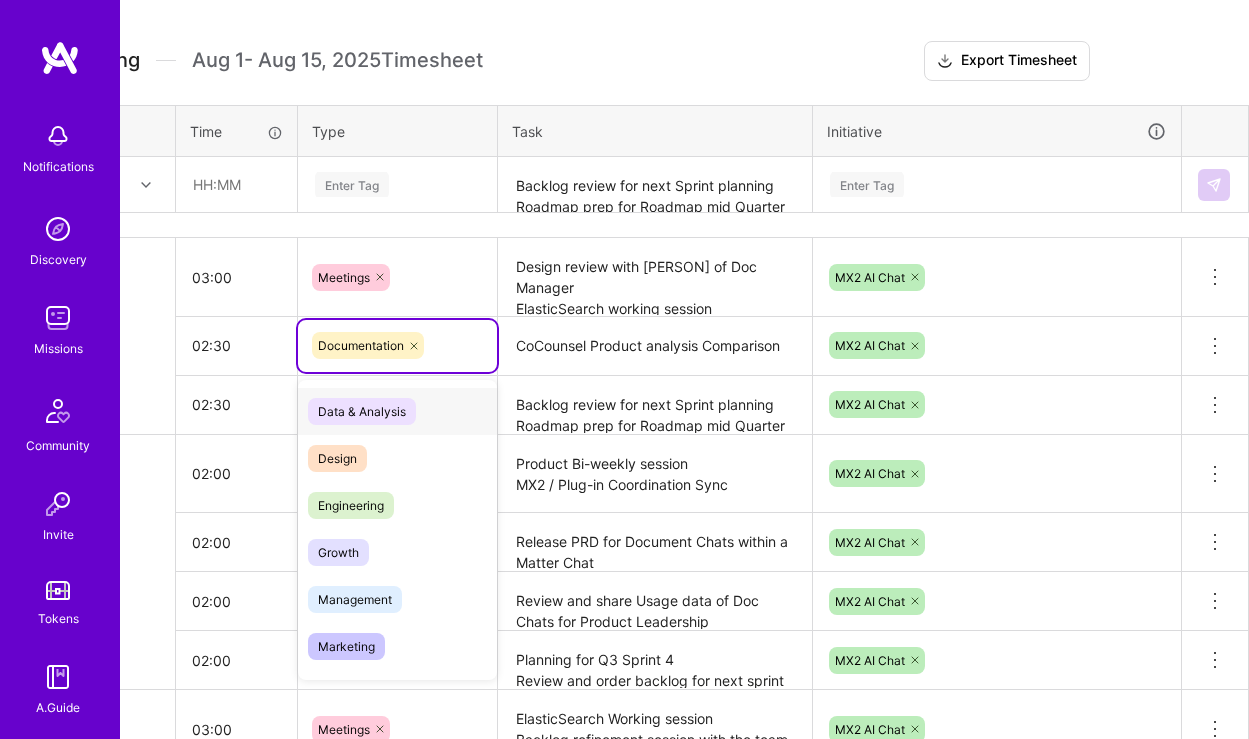 click on "Documentation" at bounding box center (397, 345) 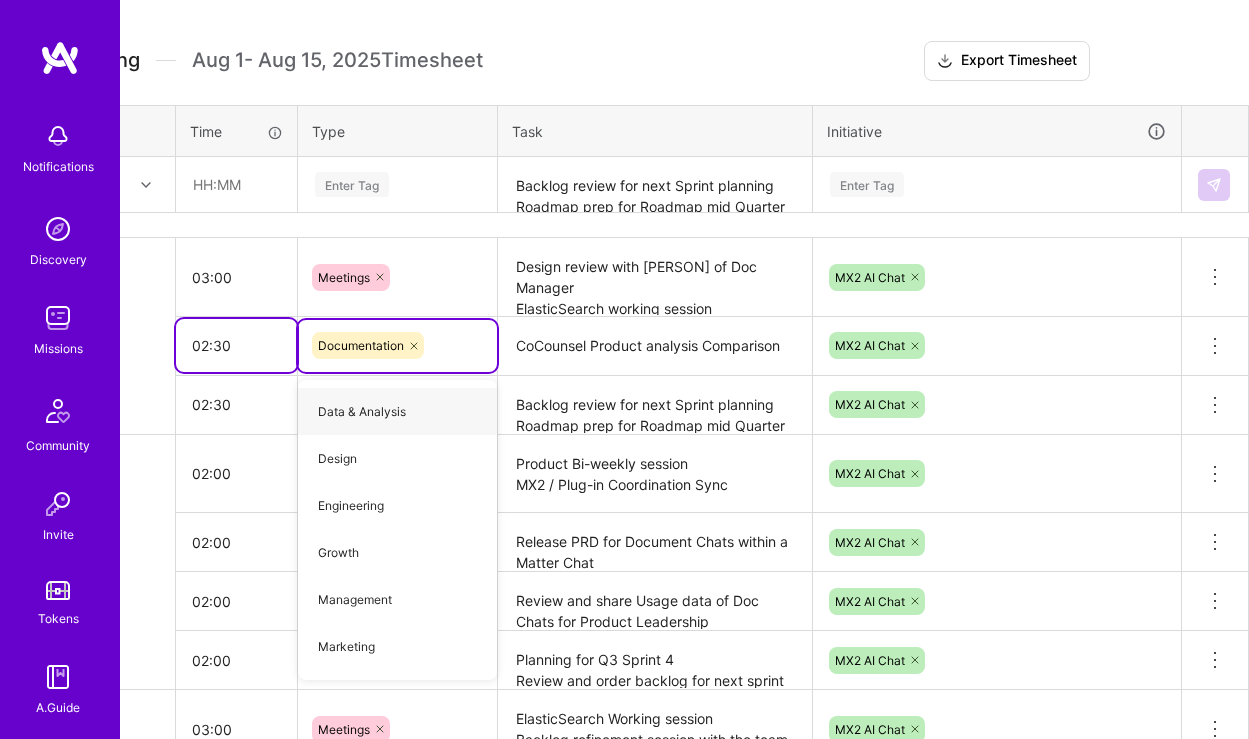 click on "02:30" at bounding box center (236, 345) 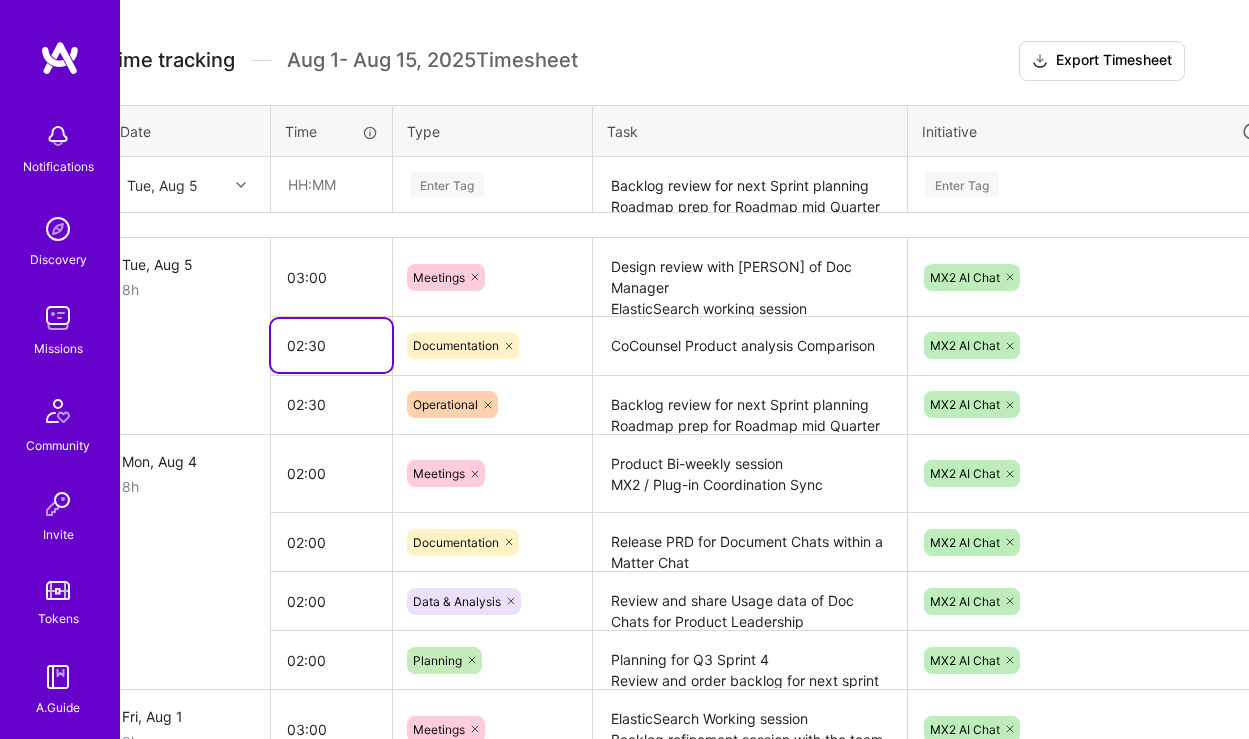 scroll, scrollTop: 537, scrollLeft: 0, axis: vertical 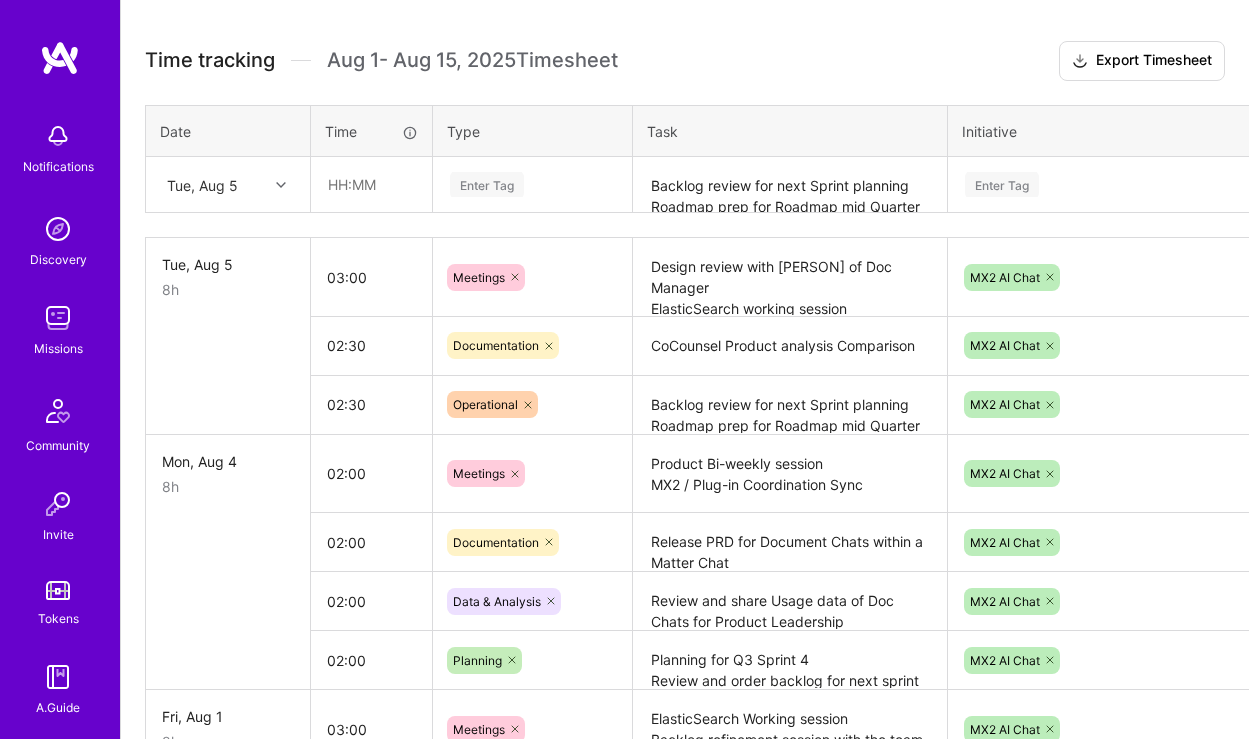 click at bounding box center (228, 345) 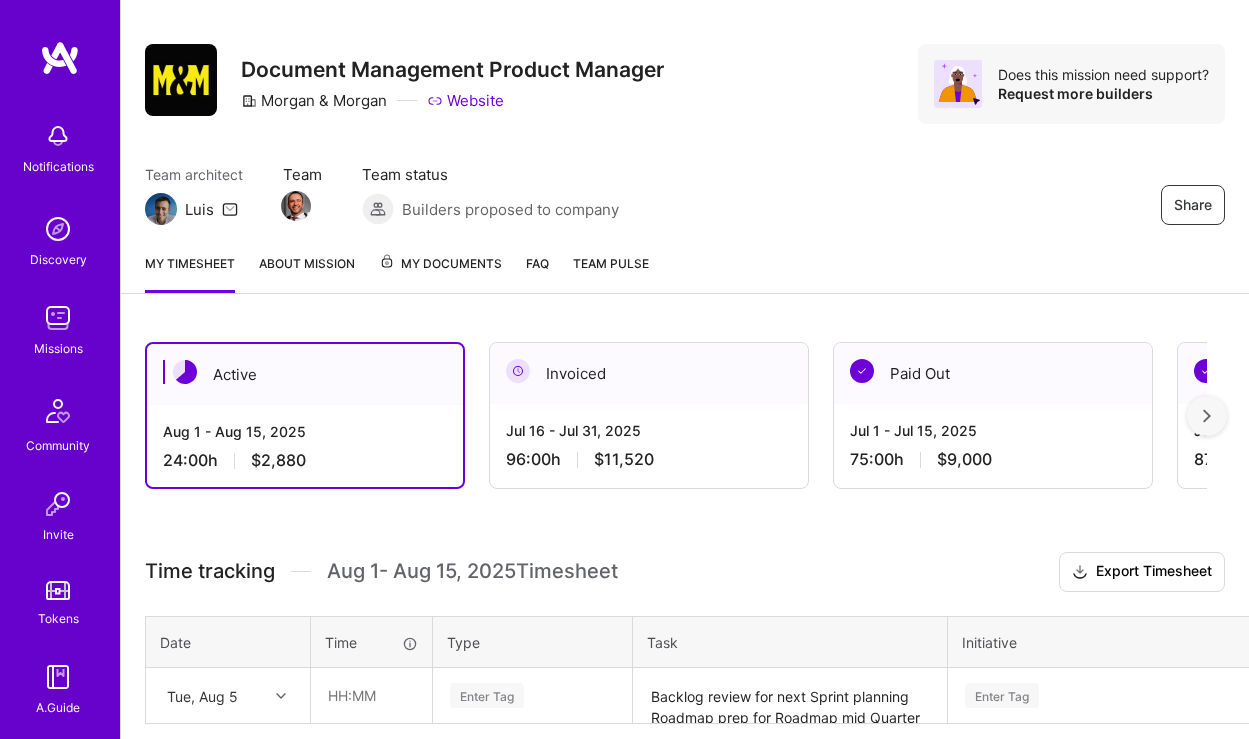 scroll, scrollTop: 0, scrollLeft: 0, axis: both 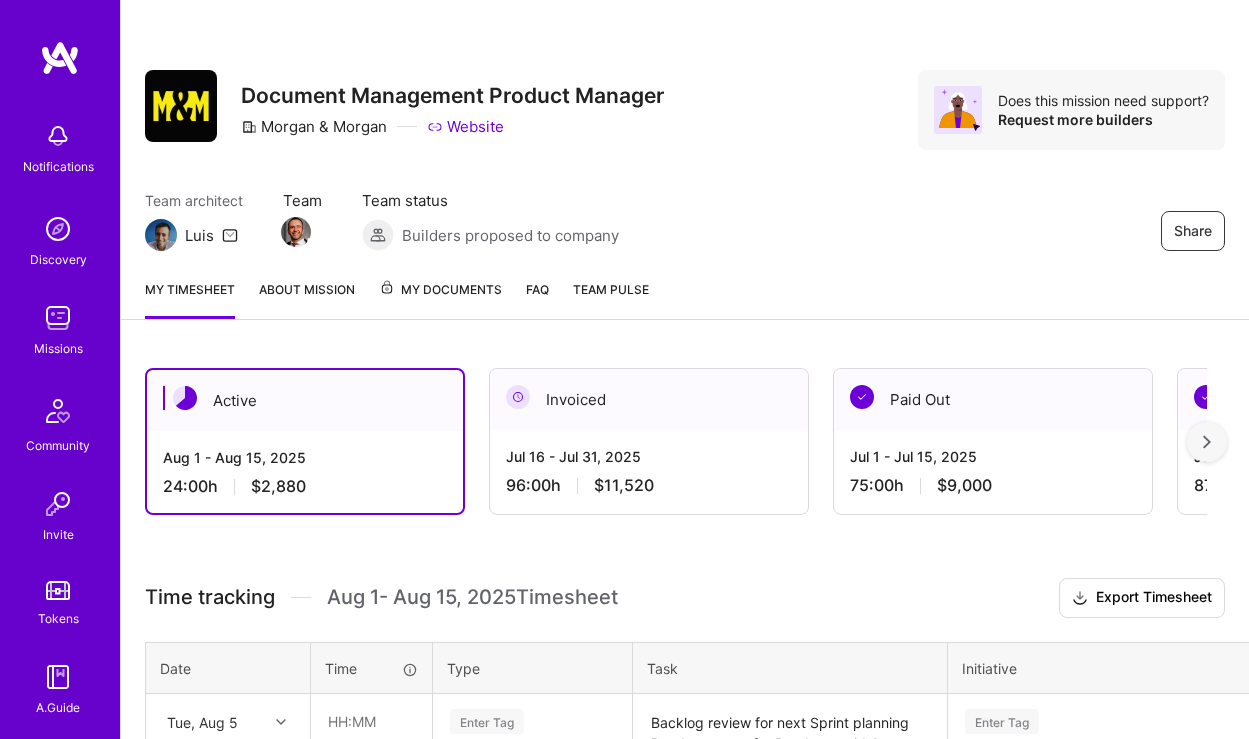 click at bounding box center [58, 318] 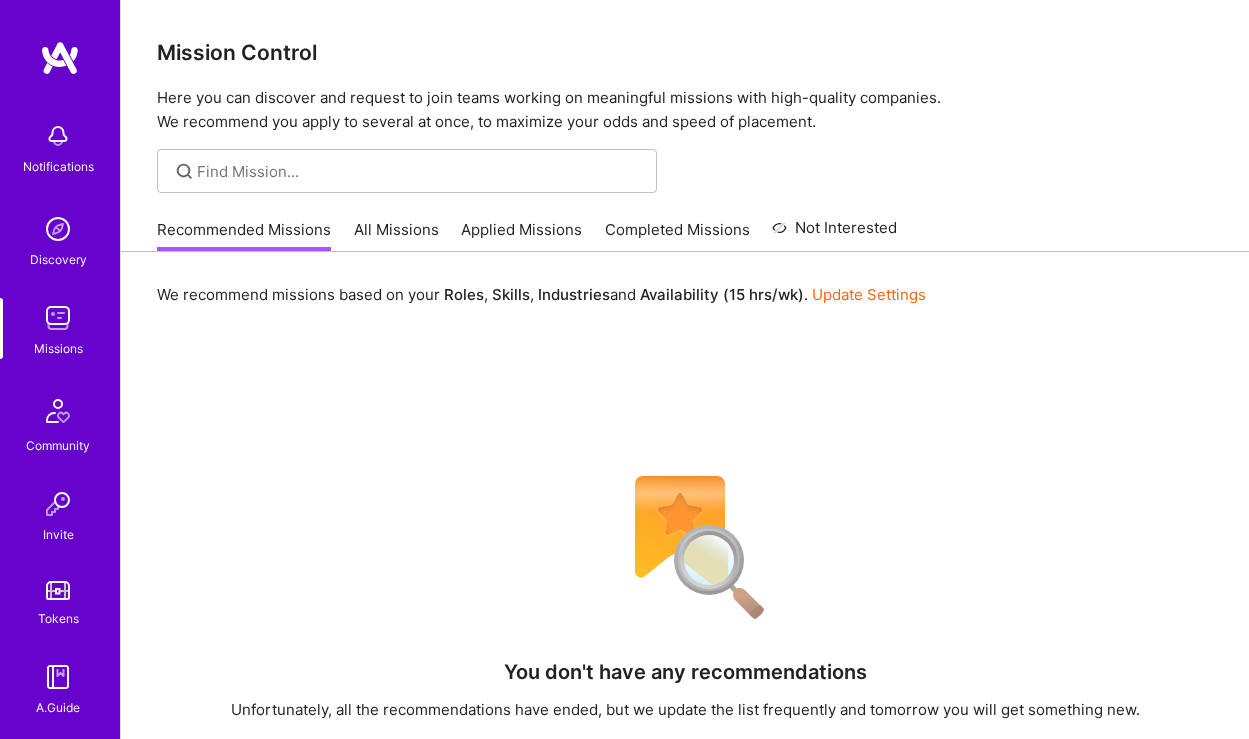 click on "All Missions" at bounding box center [396, 235] 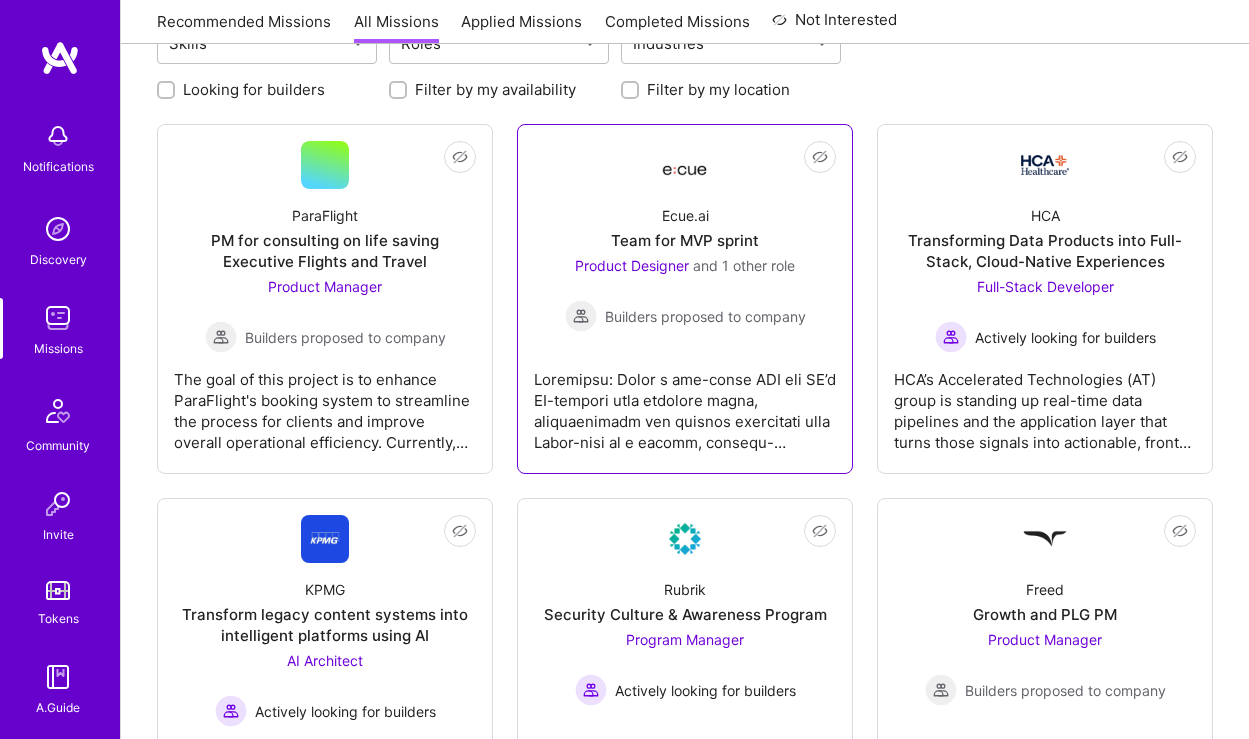scroll, scrollTop: 252, scrollLeft: 0, axis: vertical 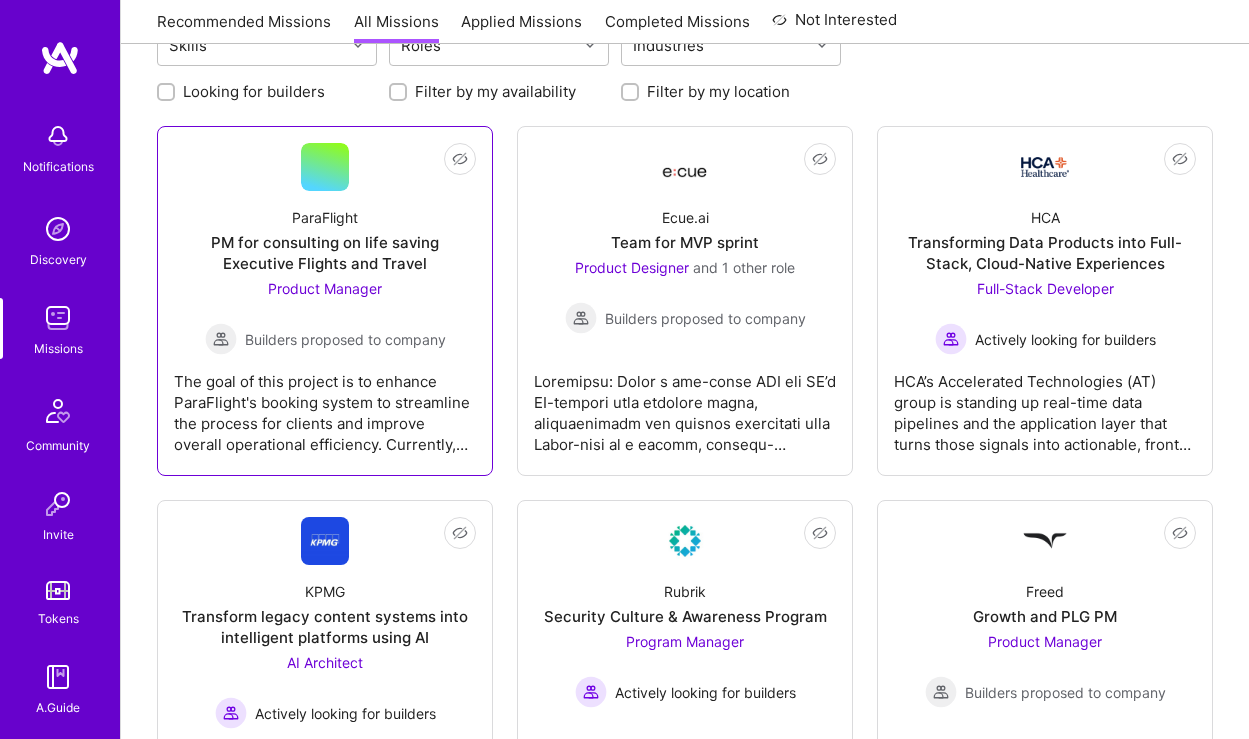 click on "[COMPANY] PM for consulting on life saving Executive Flights and Travel Product Manager Builders proposed to company" at bounding box center (325, 273) 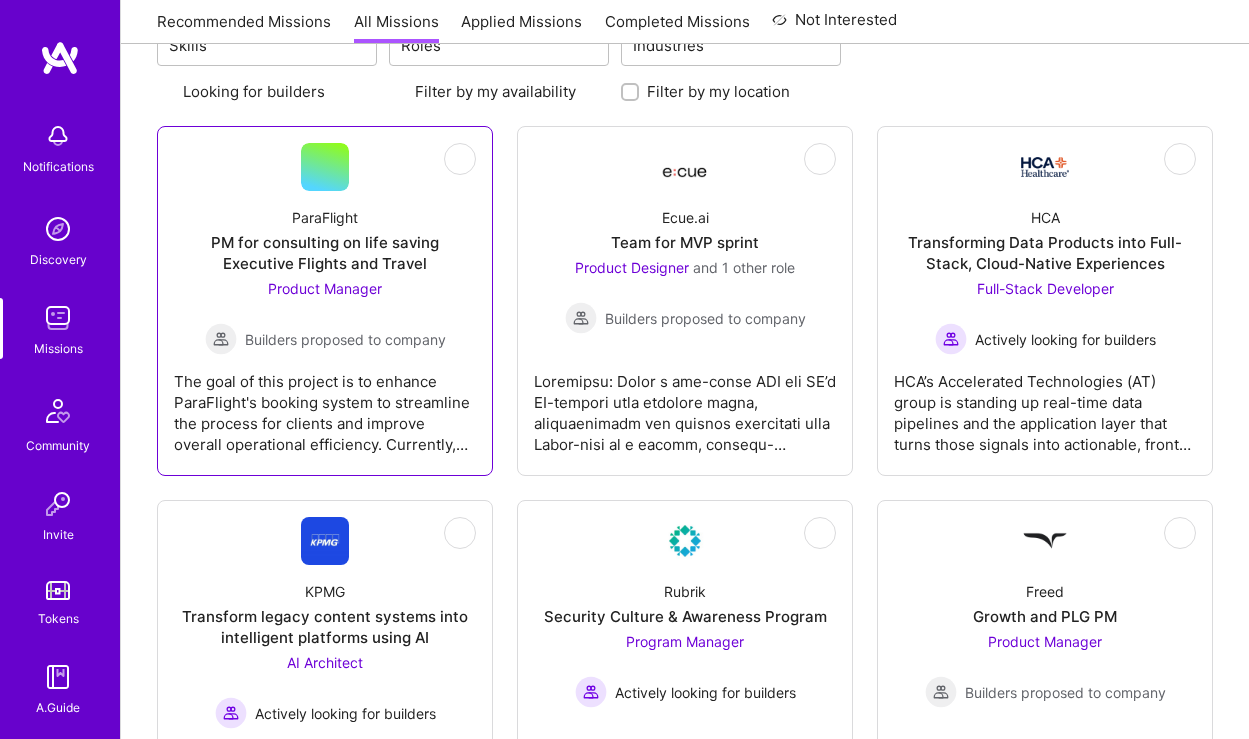scroll, scrollTop: 0, scrollLeft: 0, axis: both 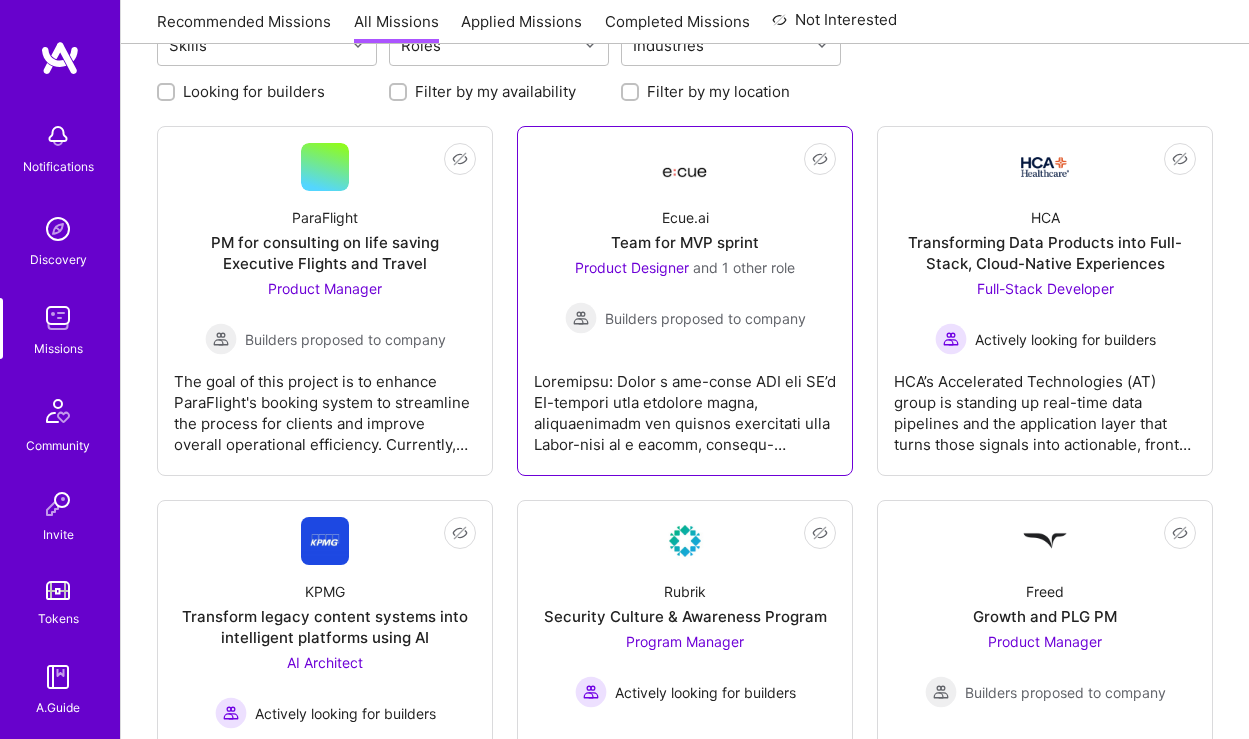 click at bounding box center [685, 405] 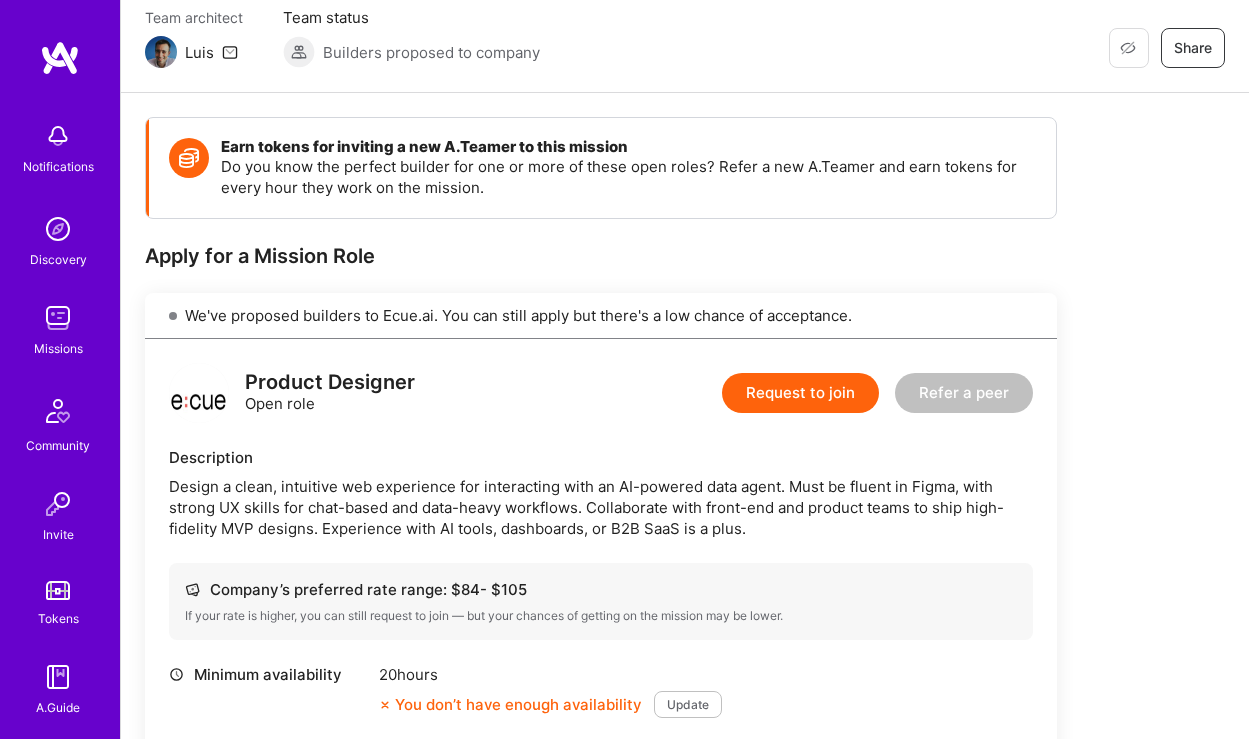 scroll, scrollTop: 0, scrollLeft: 0, axis: both 